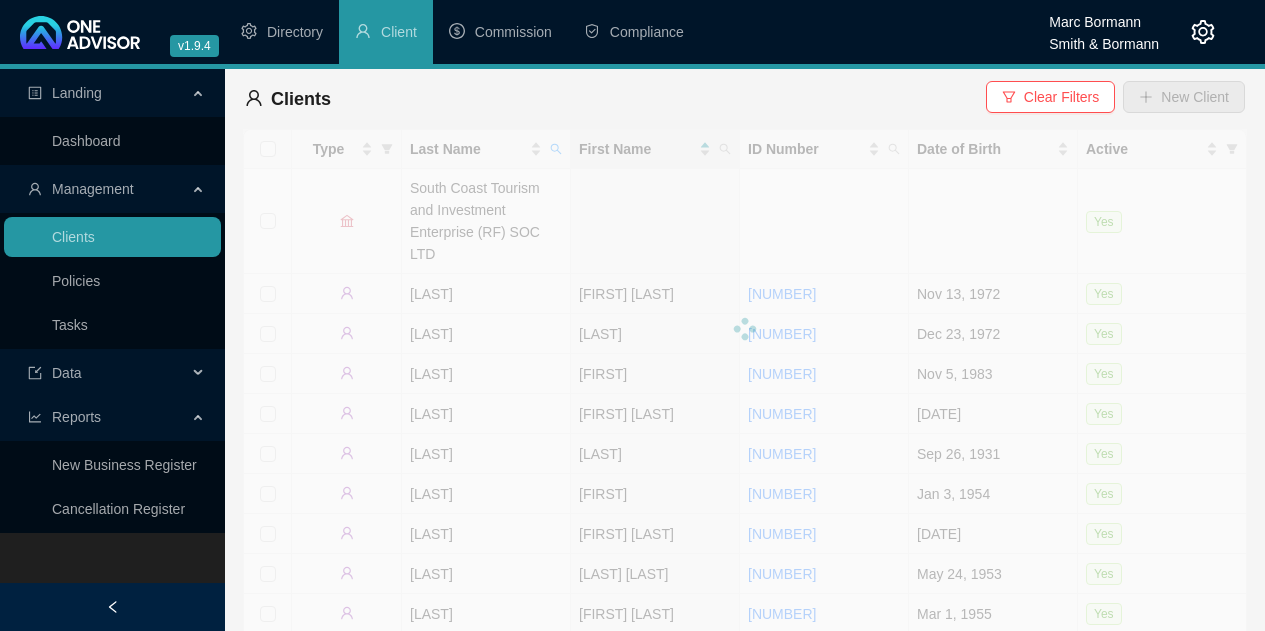 scroll, scrollTop: 0, scrollLeft: 0, axis: both 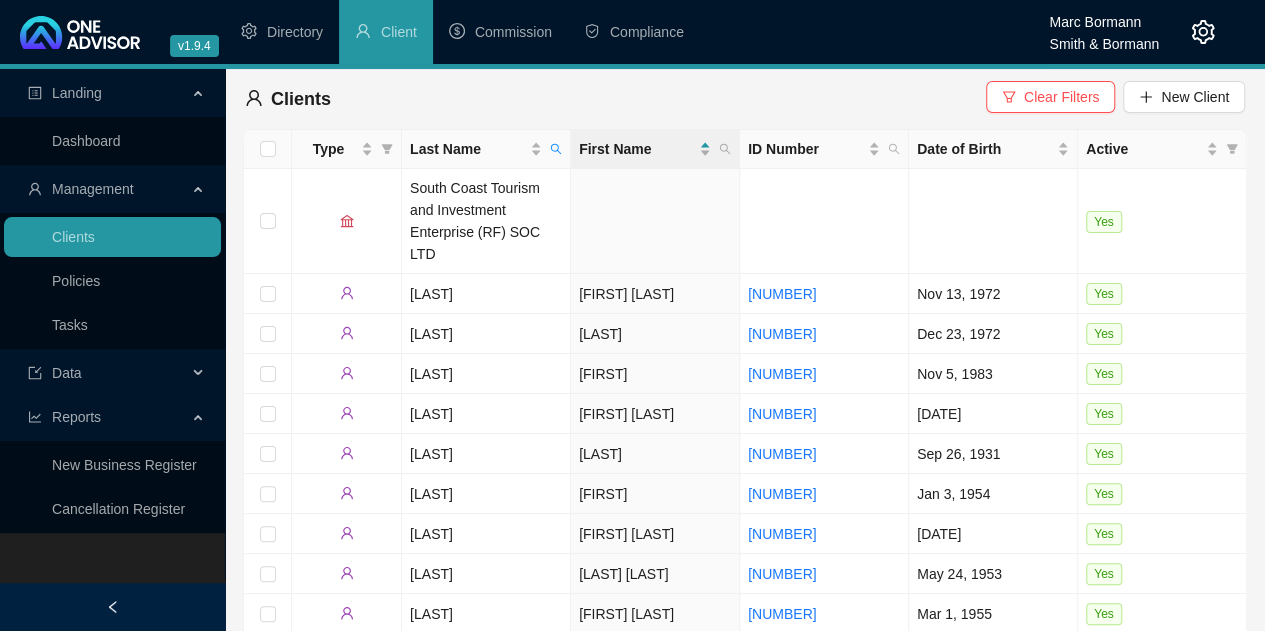 click on "Clients Clear Filters New Client" at bounding box center [745, 99] 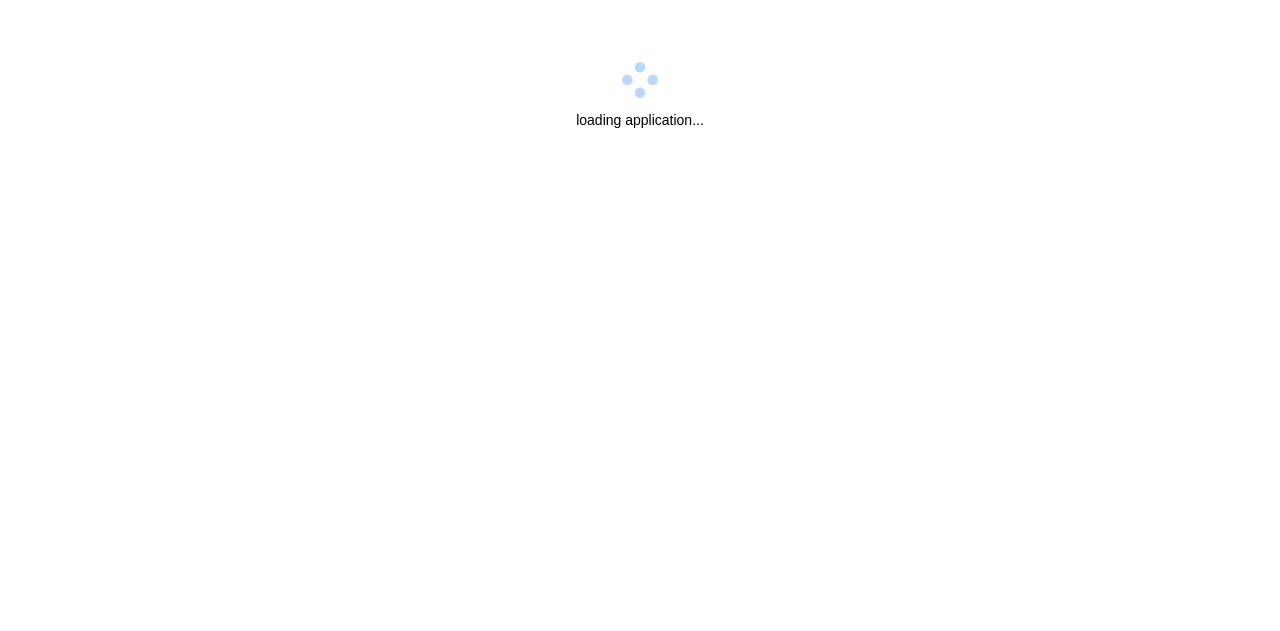 scroll, scrollTop: 0, scrollLeft: 0, axis: both 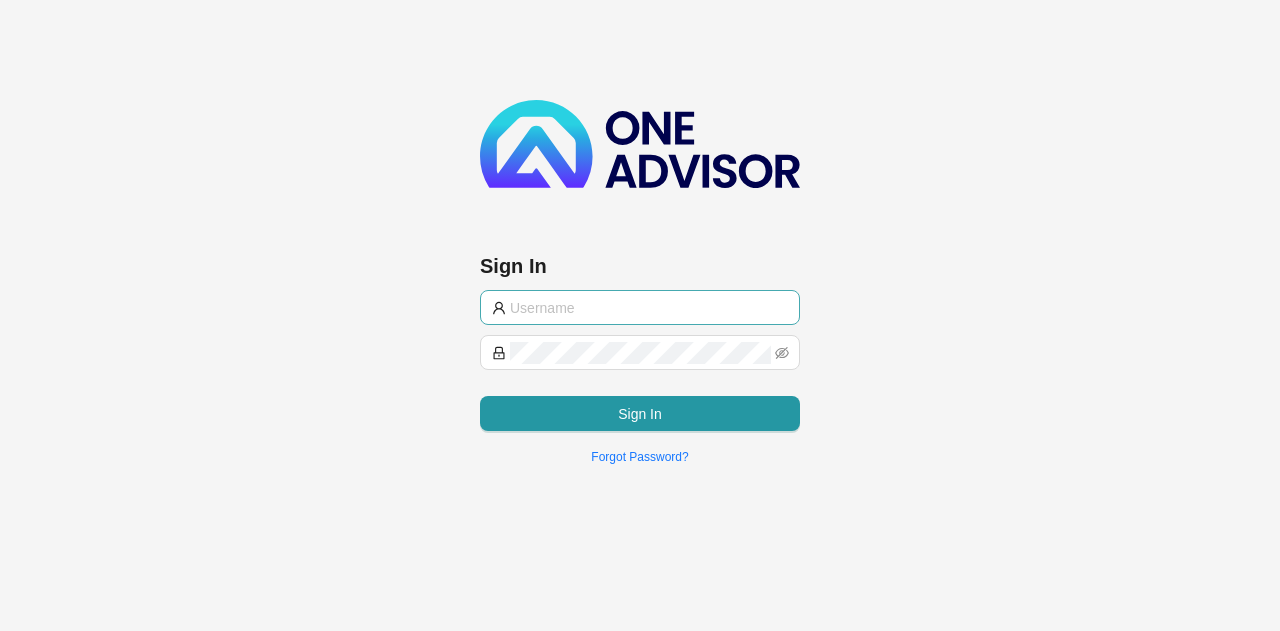 click at bounding box center (649, 308) 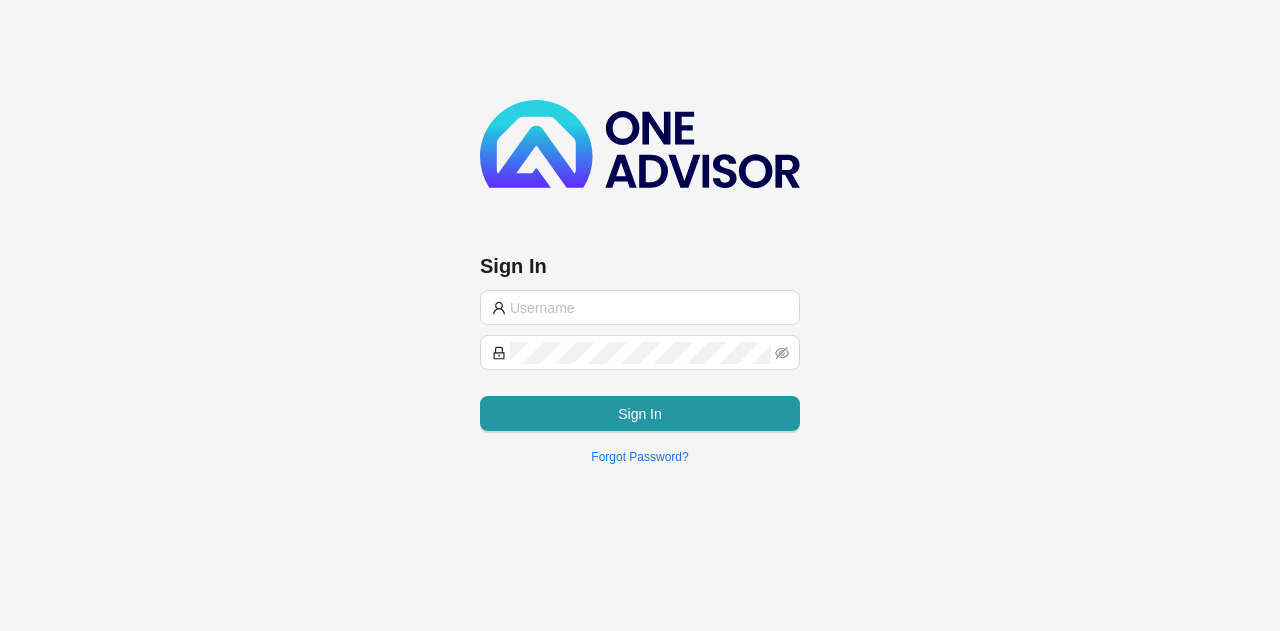 type on "[EMAIL]" 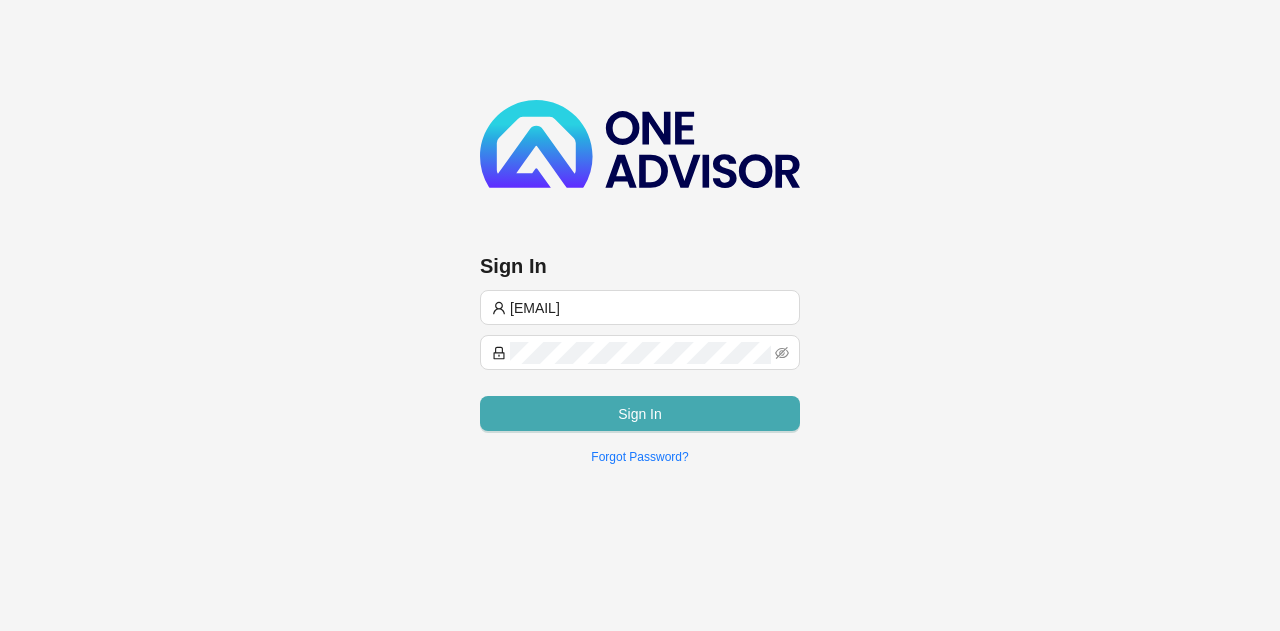 click on "Sign In" at bounding box center (640, 413) 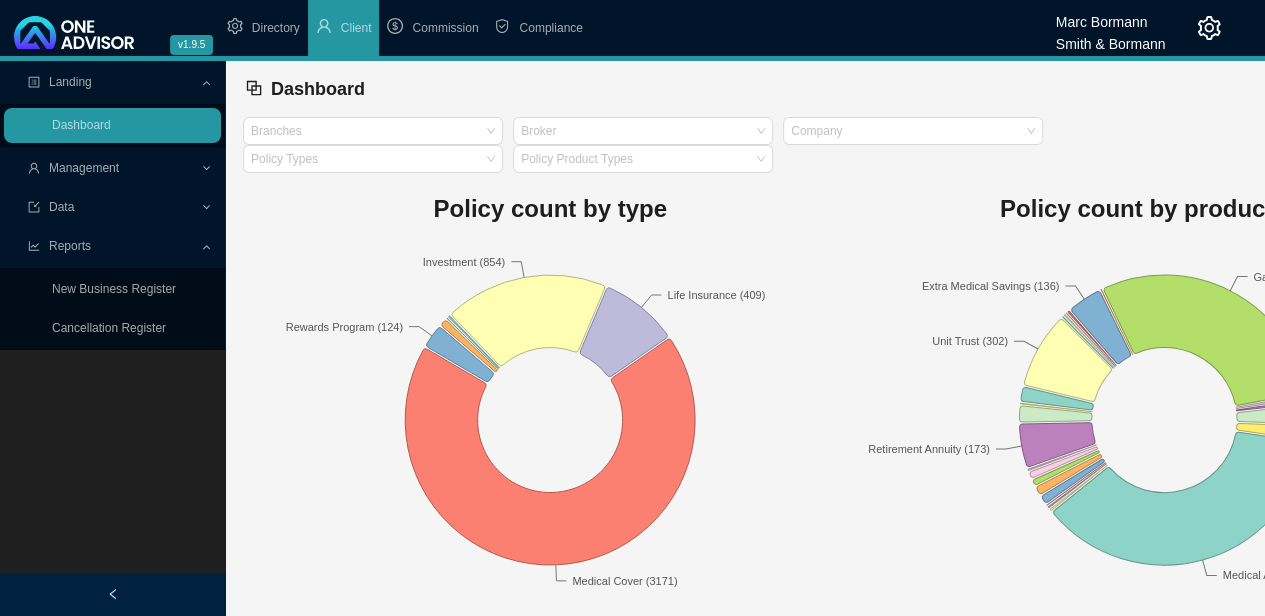 click on "Management" at bounding box center (114, 168) 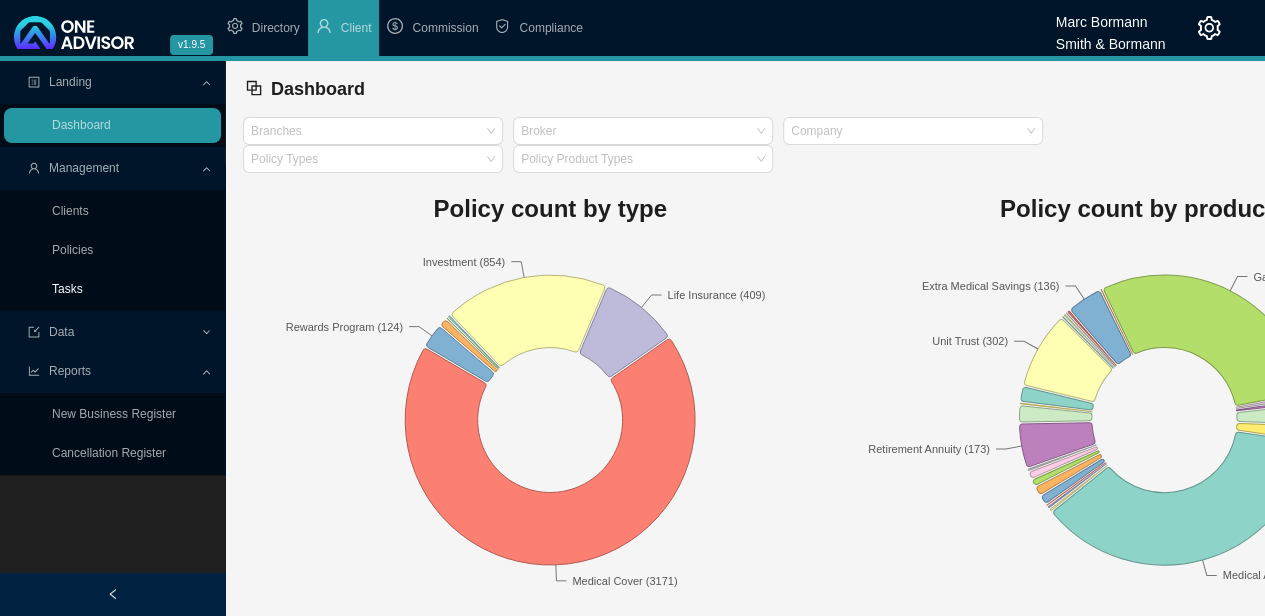 click on "Tasks" at bounding box center (67, 289) 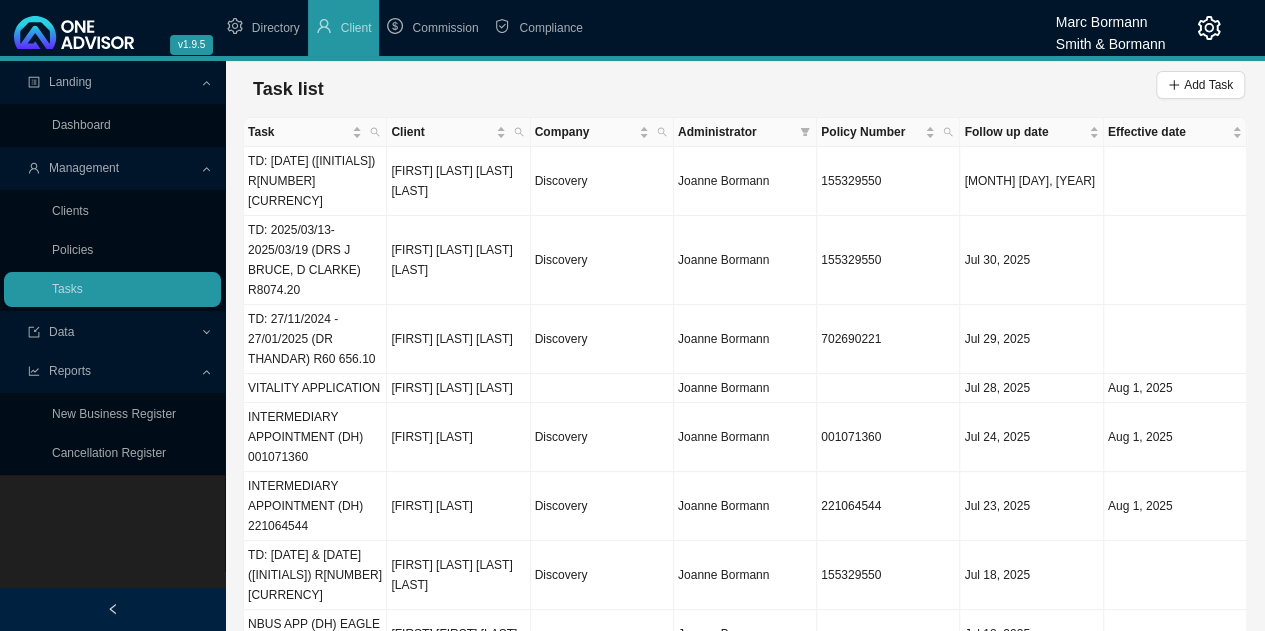 click 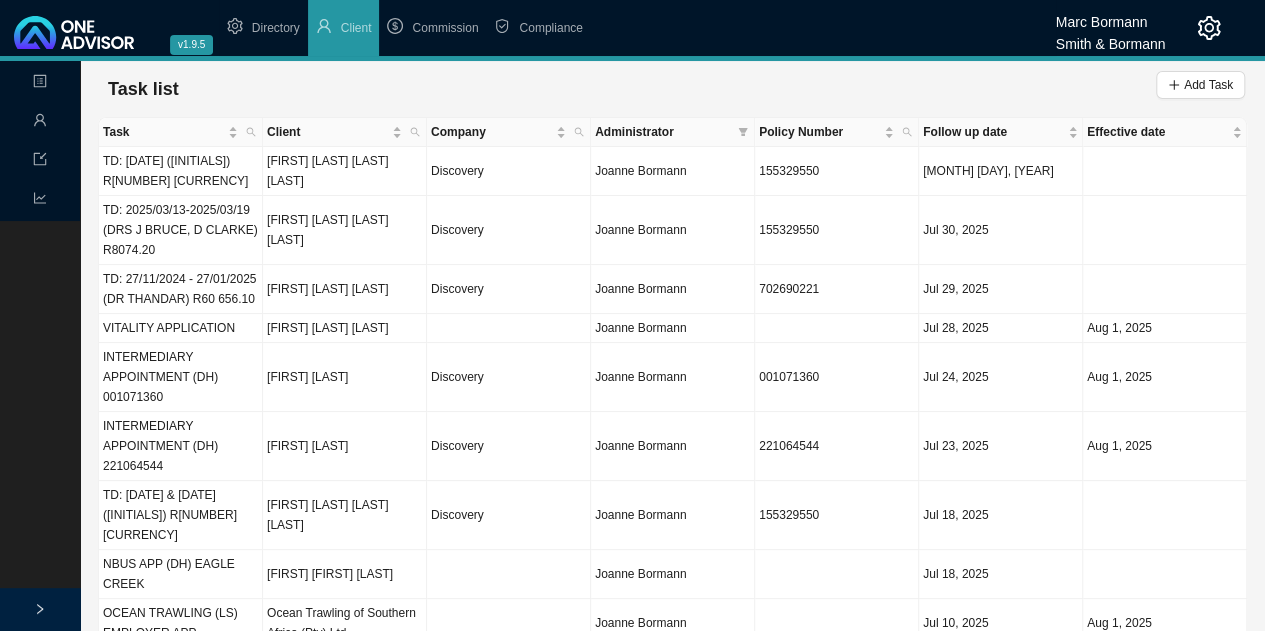 scroll, scrollTop: 0, scrollLeft: 0, axis: both 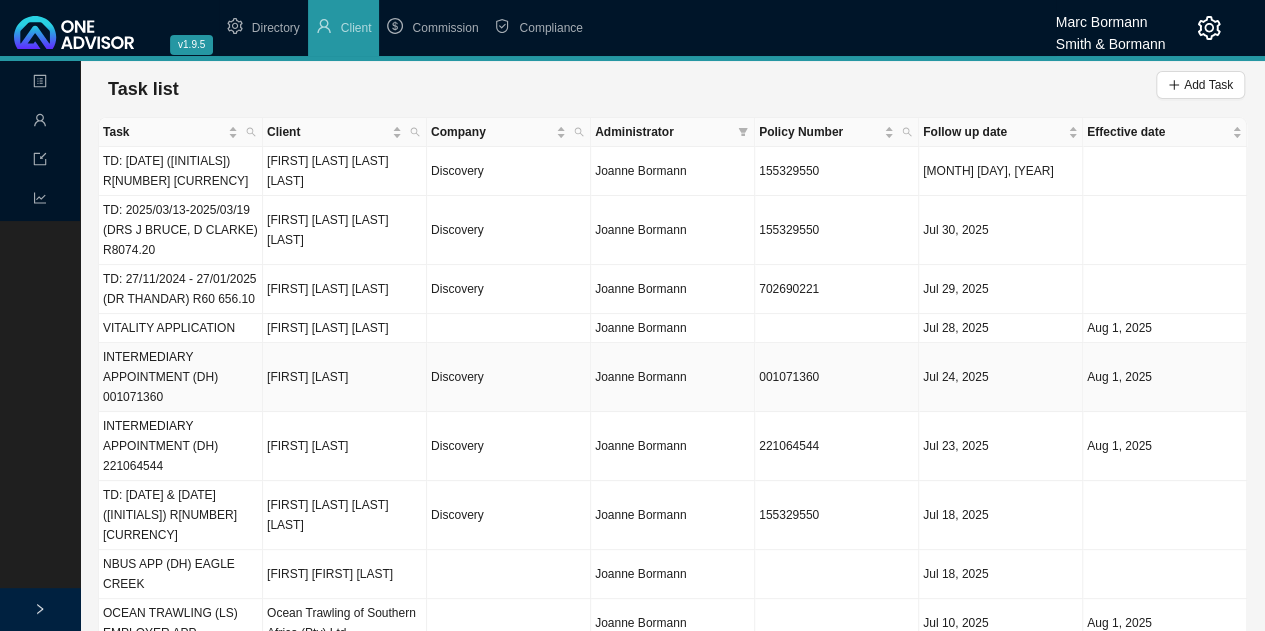click on "Joanne Bormann" at bounding box center (640, 377) 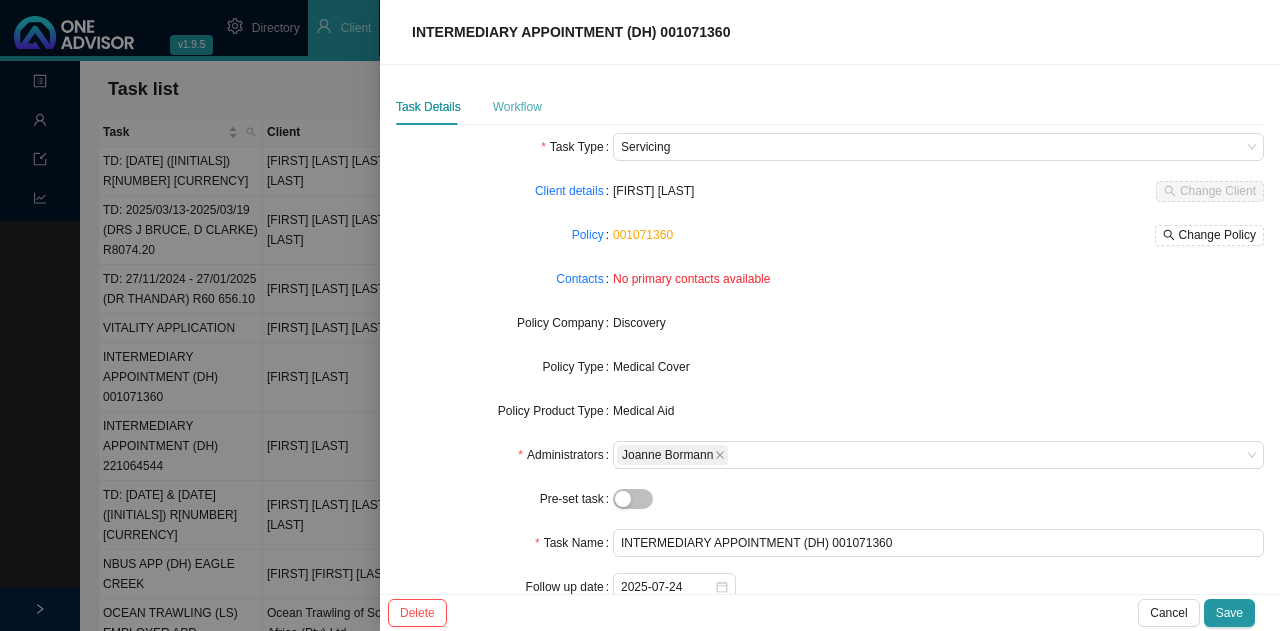 click on "Workflow" at bounding box center (517, 107) 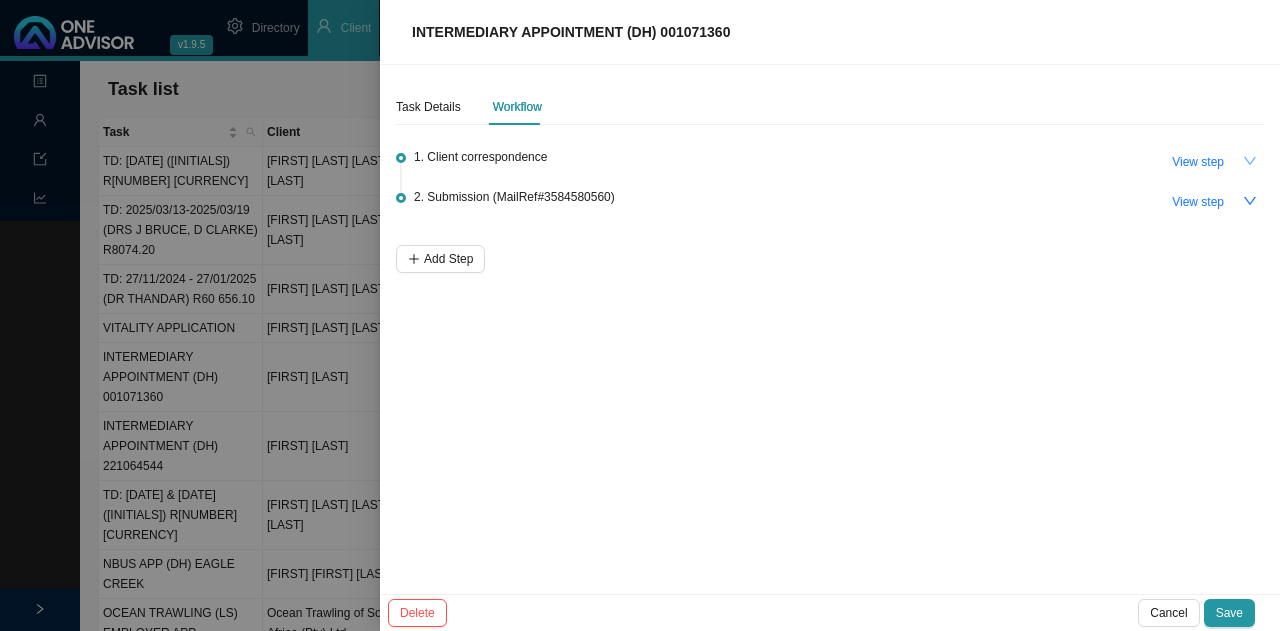 click 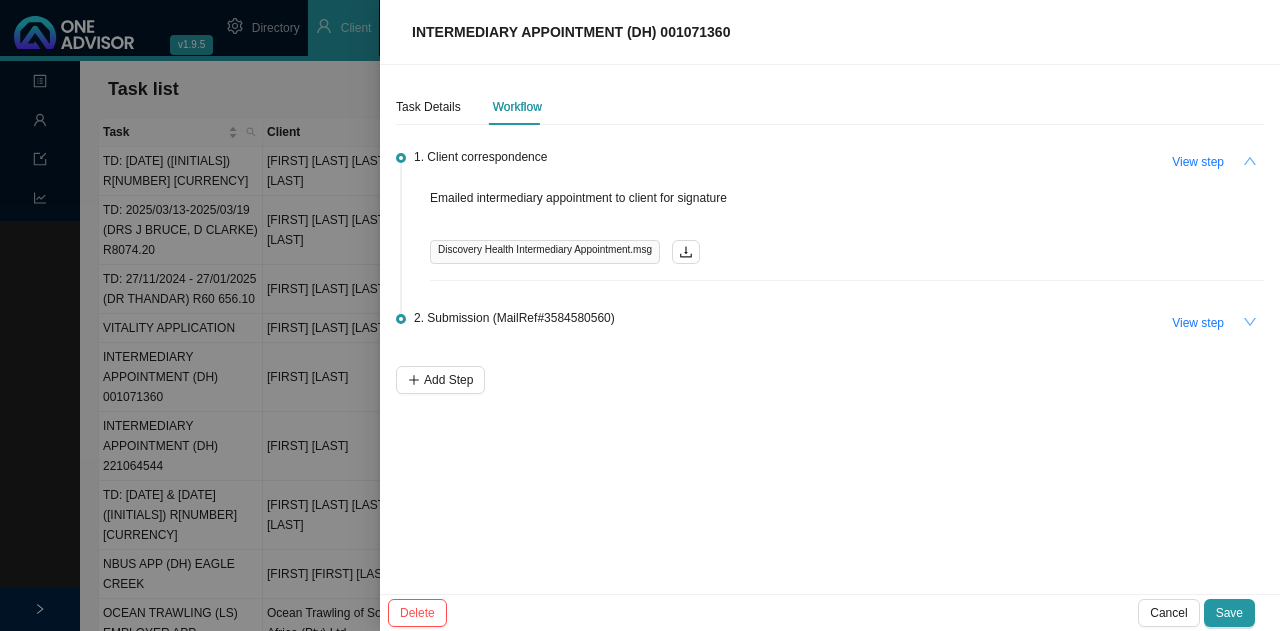 click 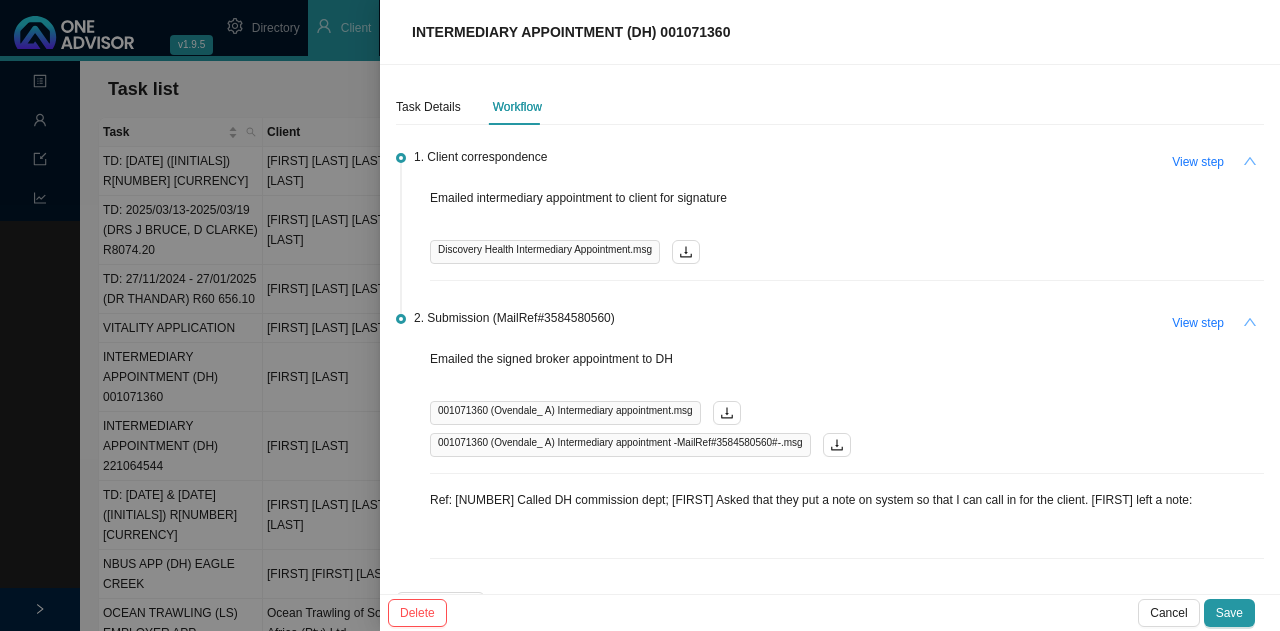 click at bounding box center [640, 315] 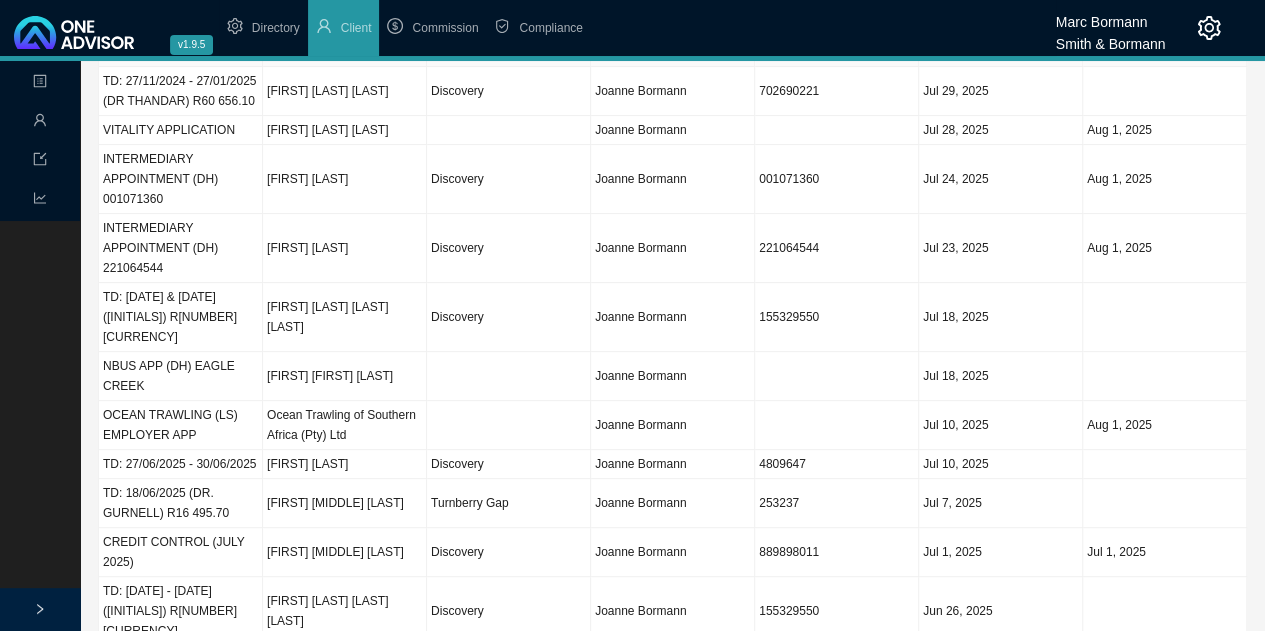 scroll, scrollTop: 500, scrollLeft: 0, axis: vertical 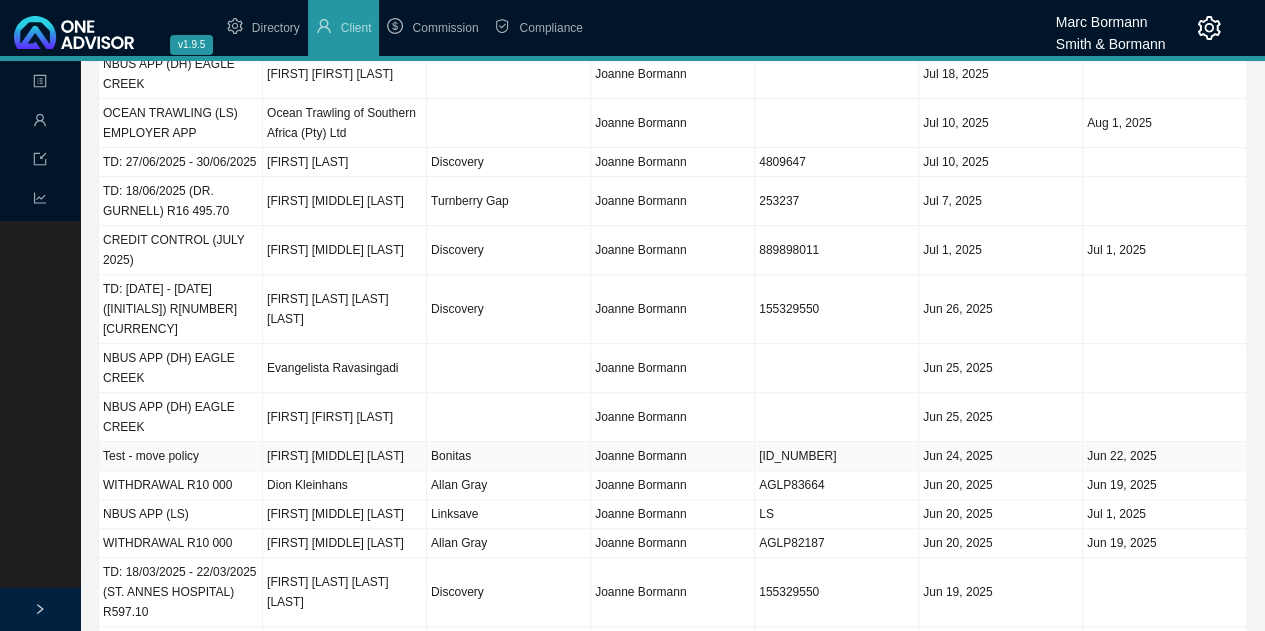 click on "Marc Wessels  Bormann" at bounding box center (345, 456) 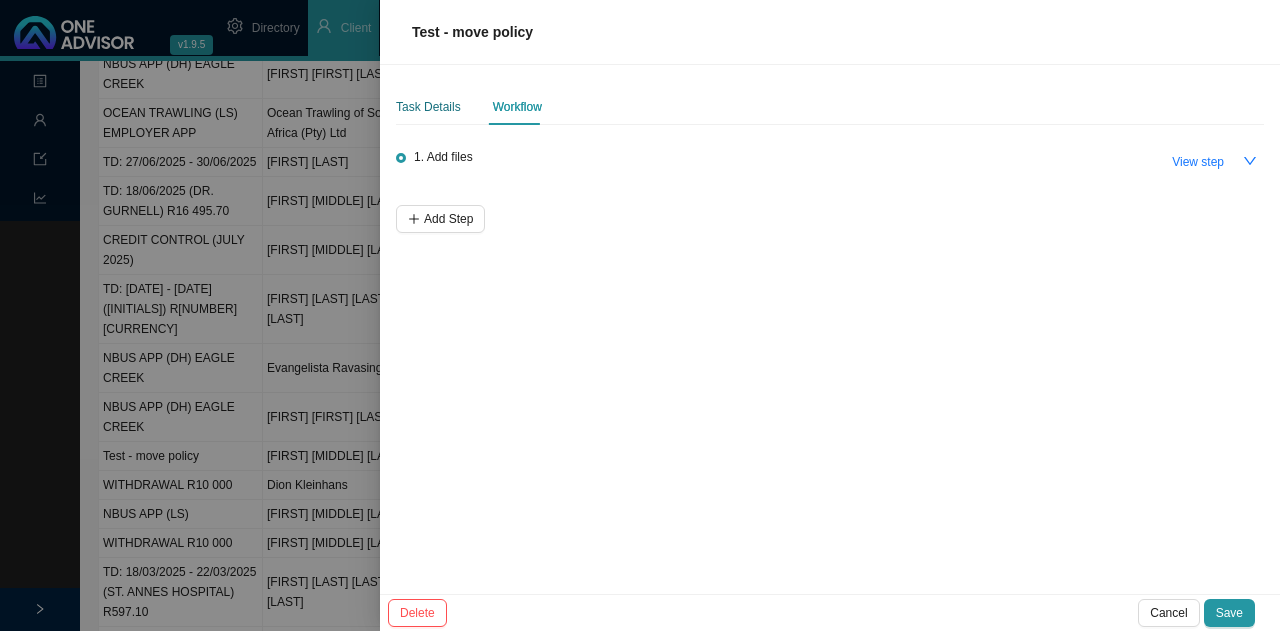 click on "Task Details" at bounding box center (428, 107) 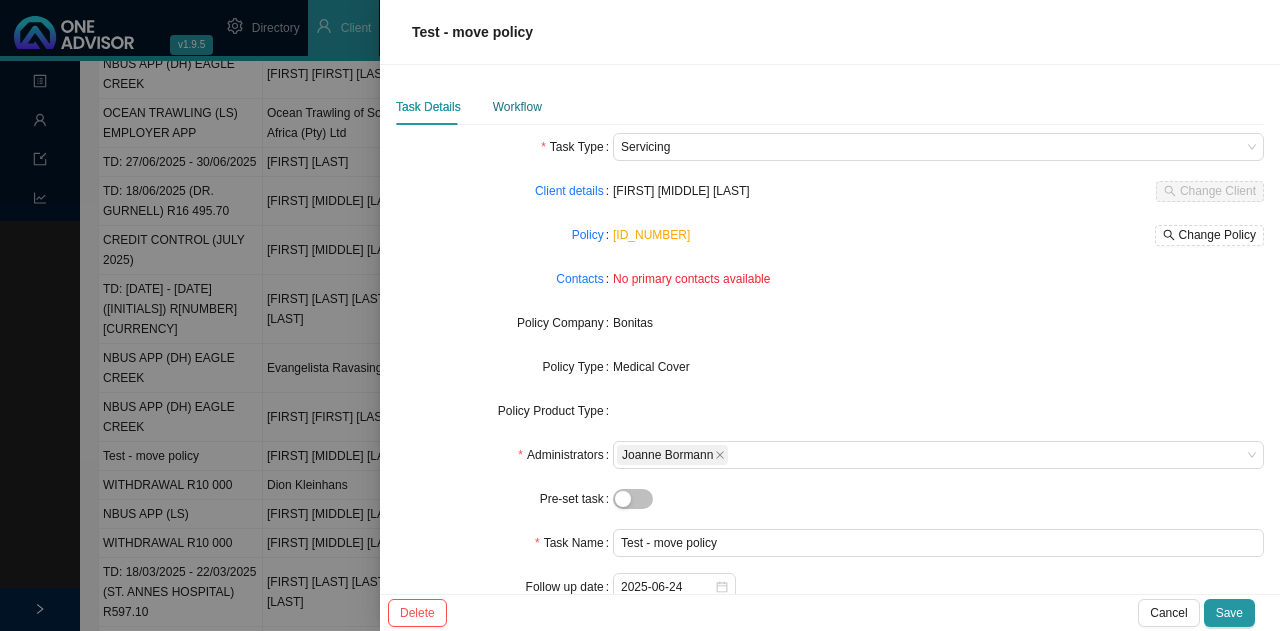 click on "Workflow" at bounding box center (517, 107) 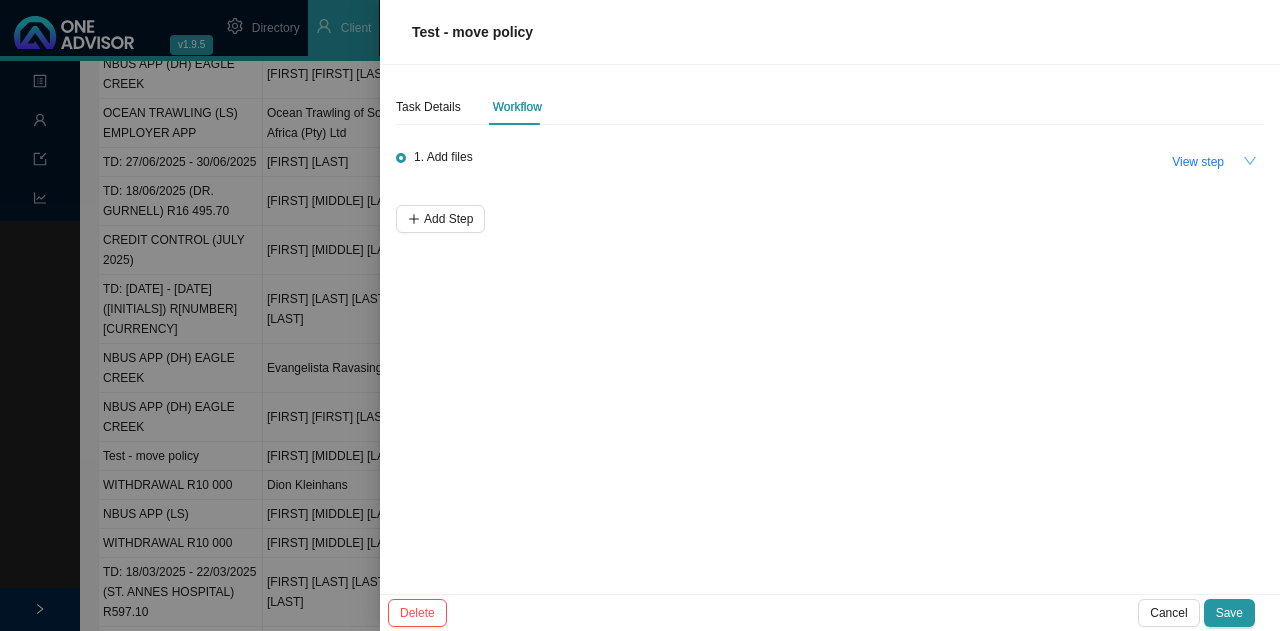 click 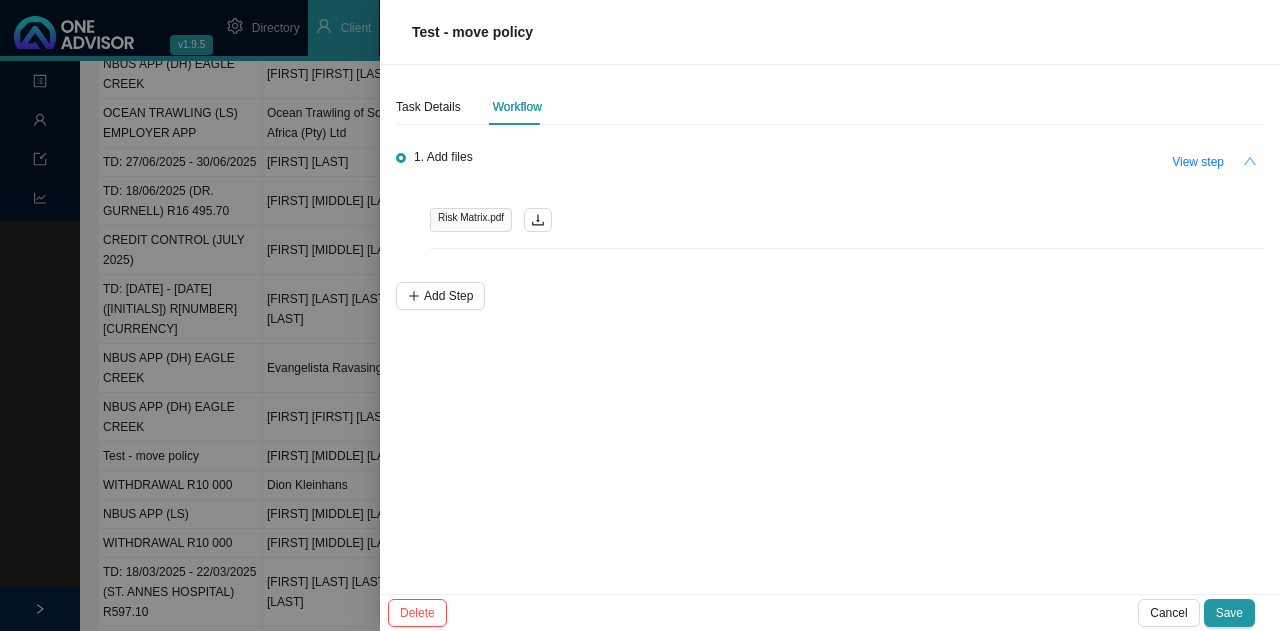 click 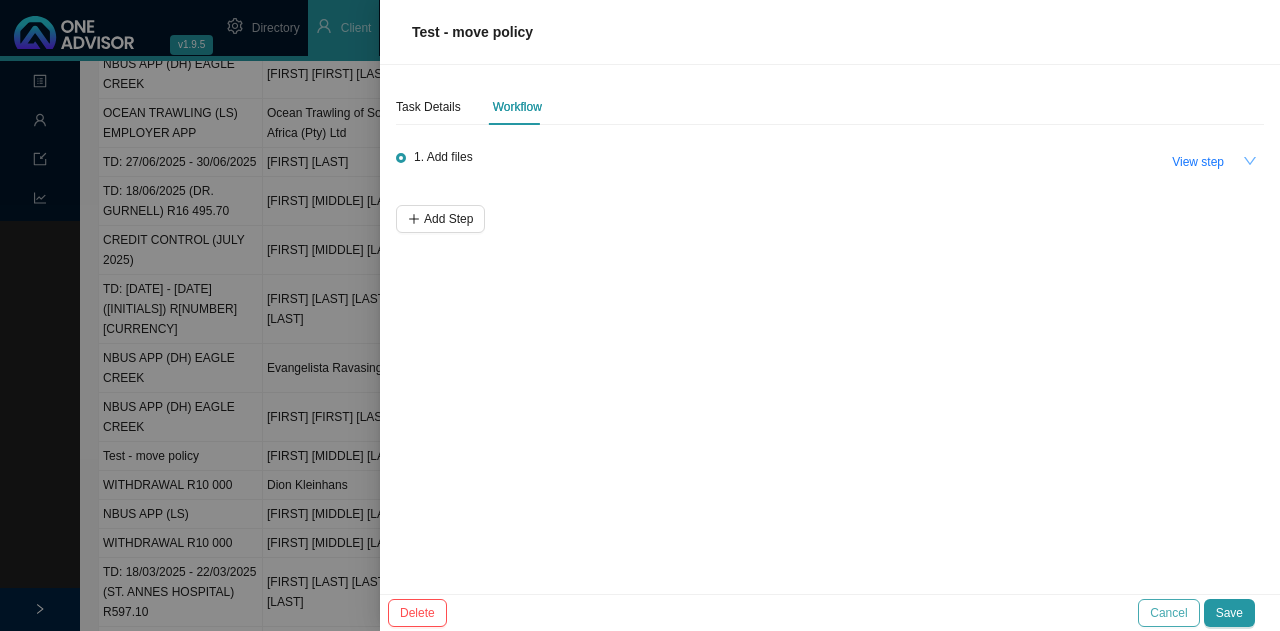 click on "Cancel" at bounding box center (1168, 613) 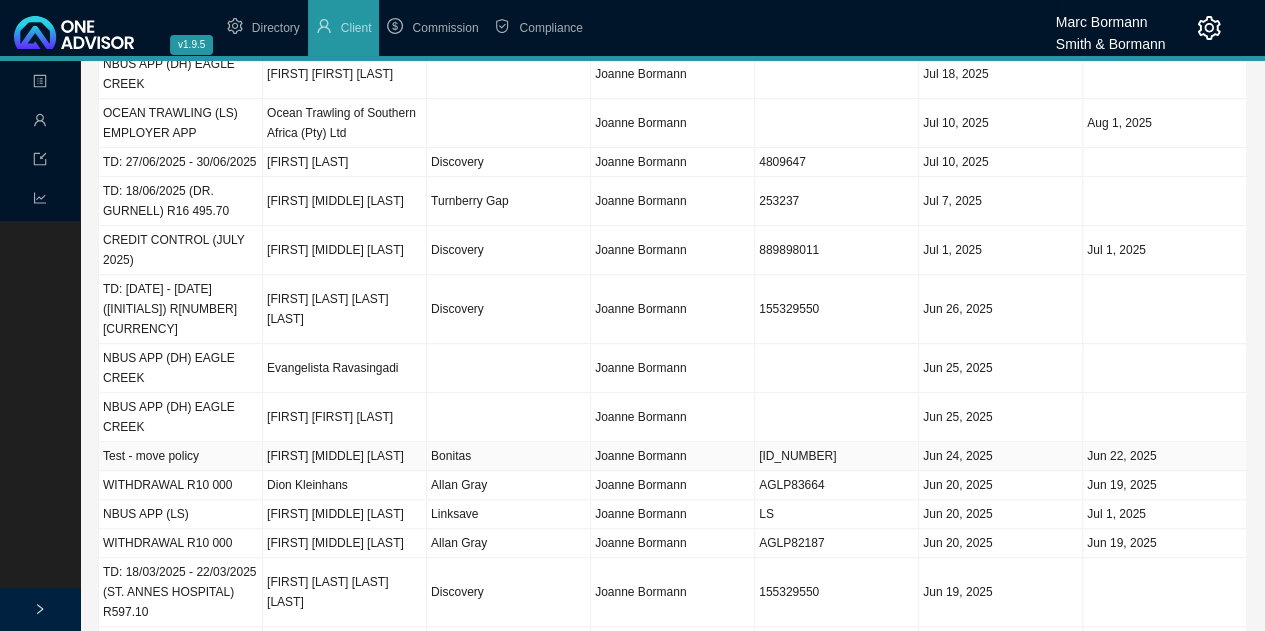 click on "Marc Wessels  Bormann" at bounding box center (345, 456) 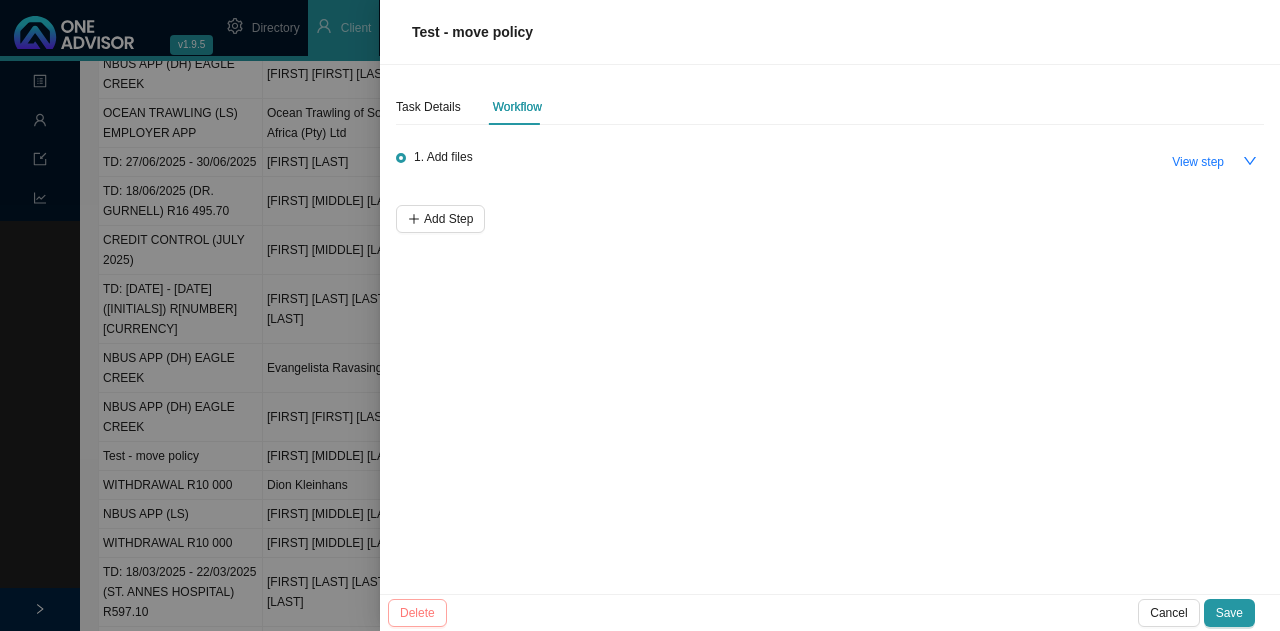 click on "Delete" at bounding box center [417, 613] 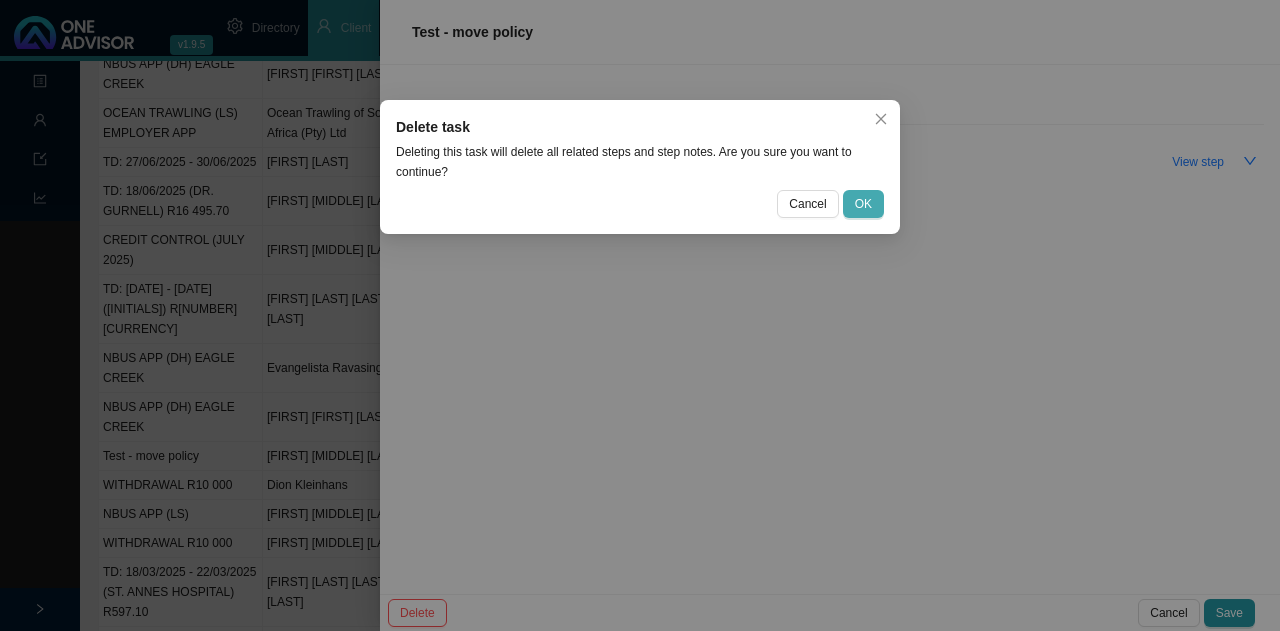 click on "OK" at bounding box center [863, 204] 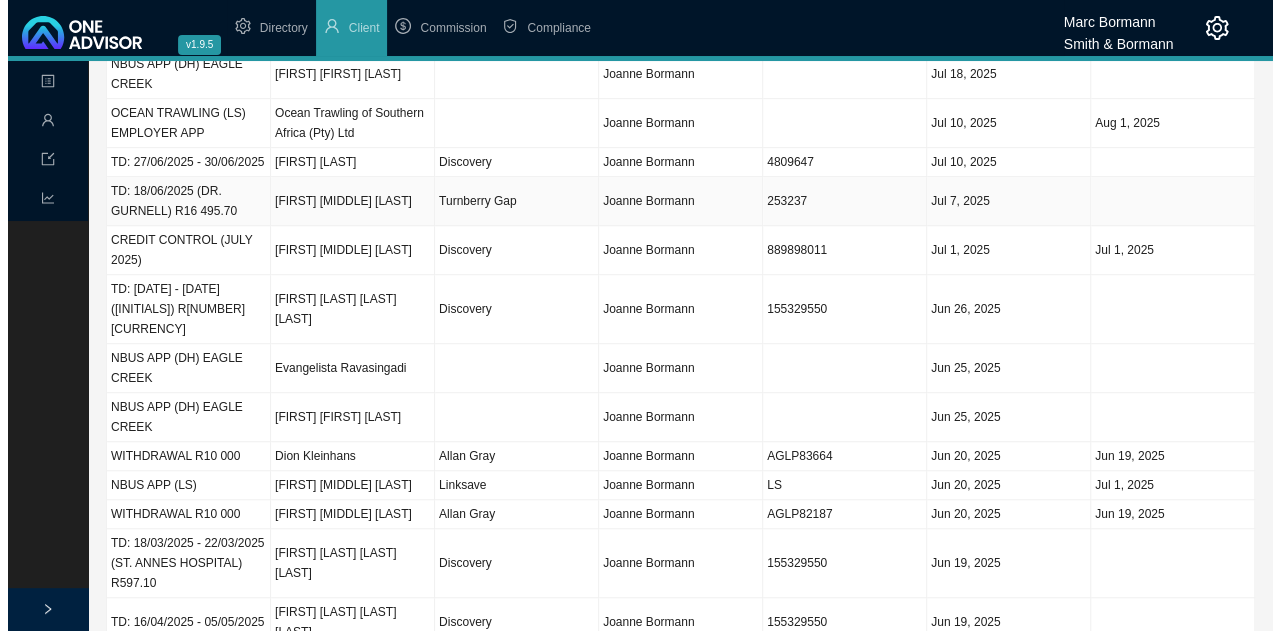 scroll, scrollTop: 582, scrollLeft: 0, axis: vertical 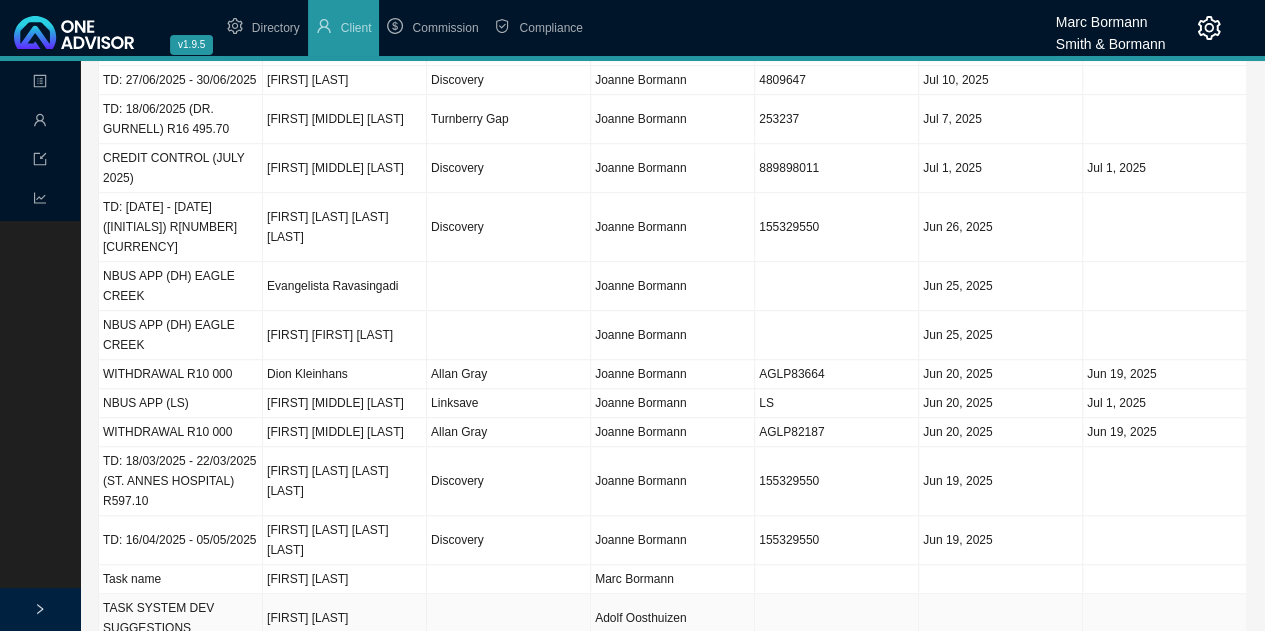 click at bounding box center (509, 618) 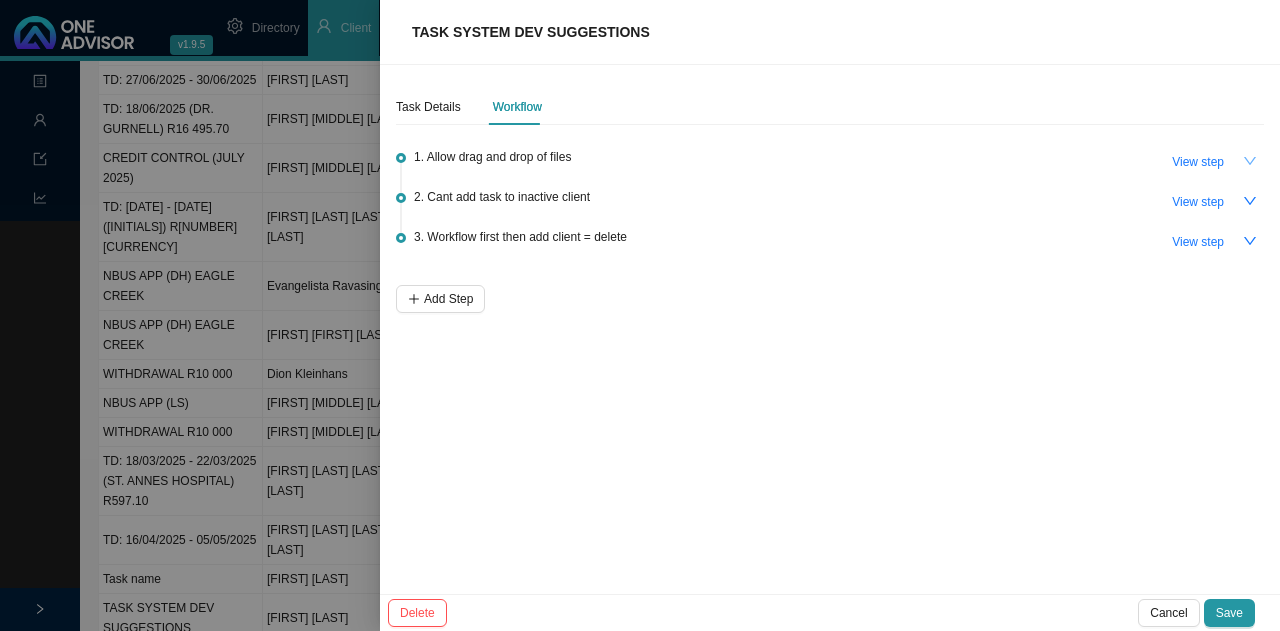 click 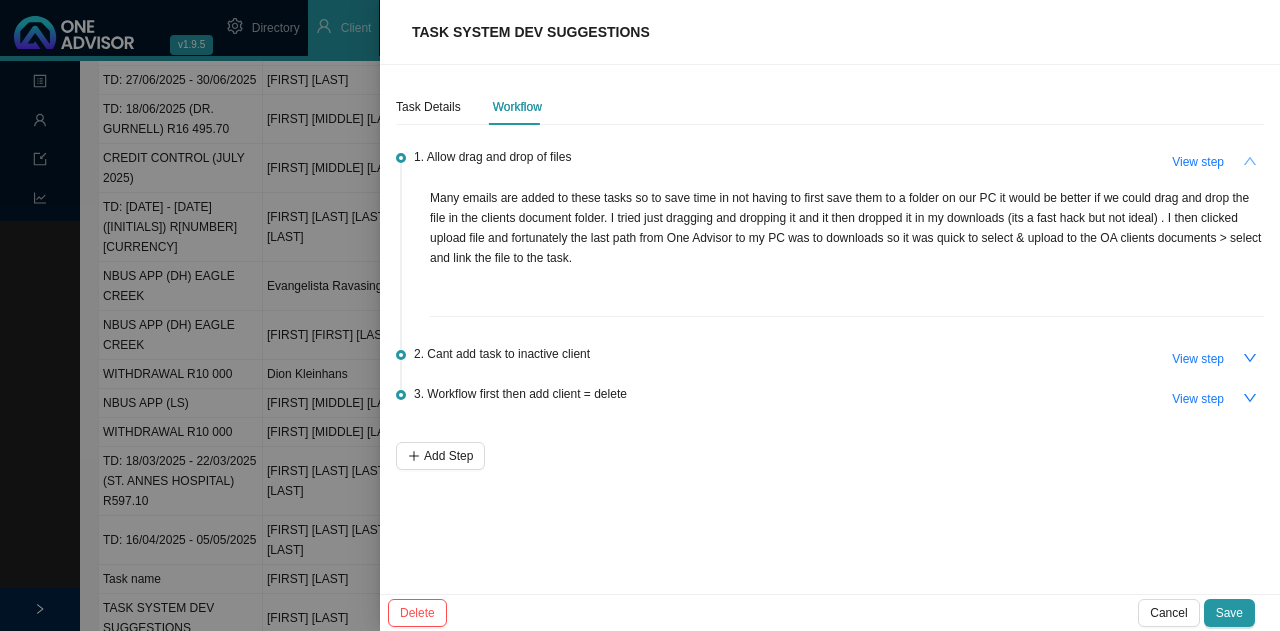 click 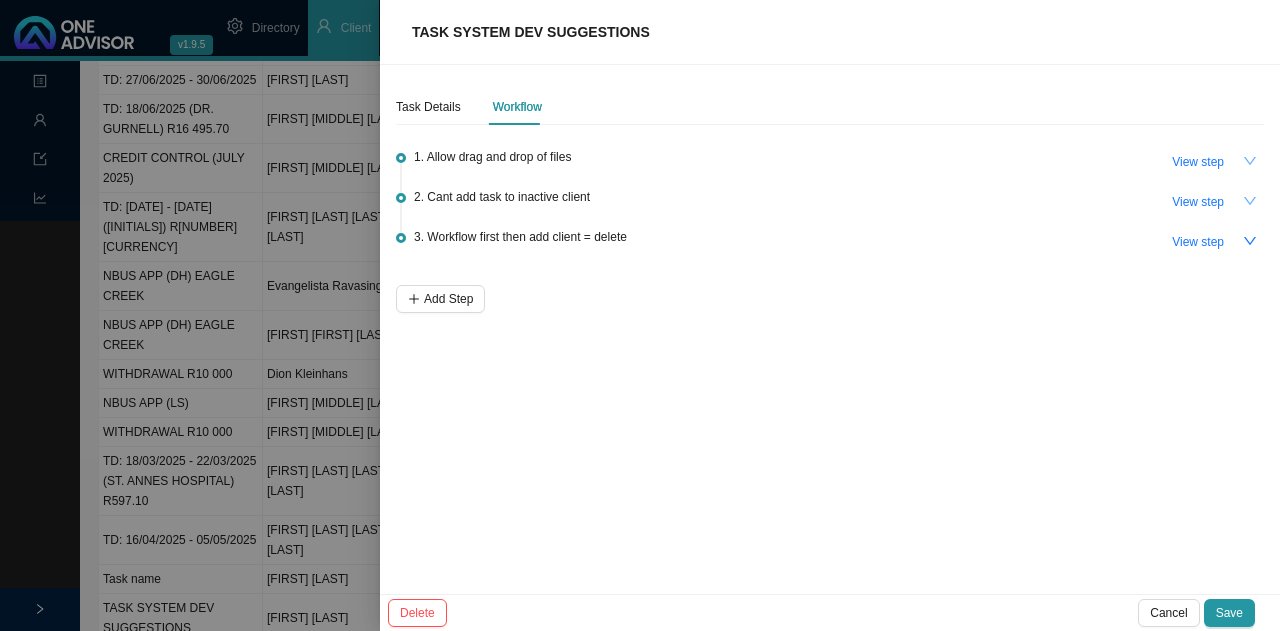 click 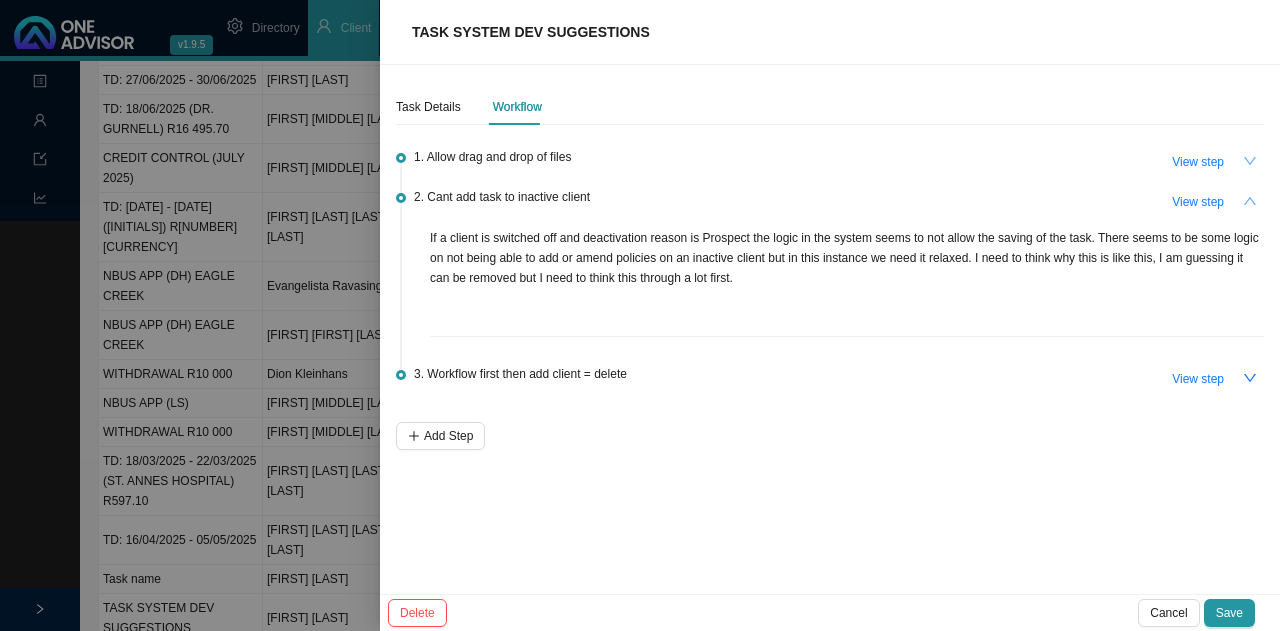 click 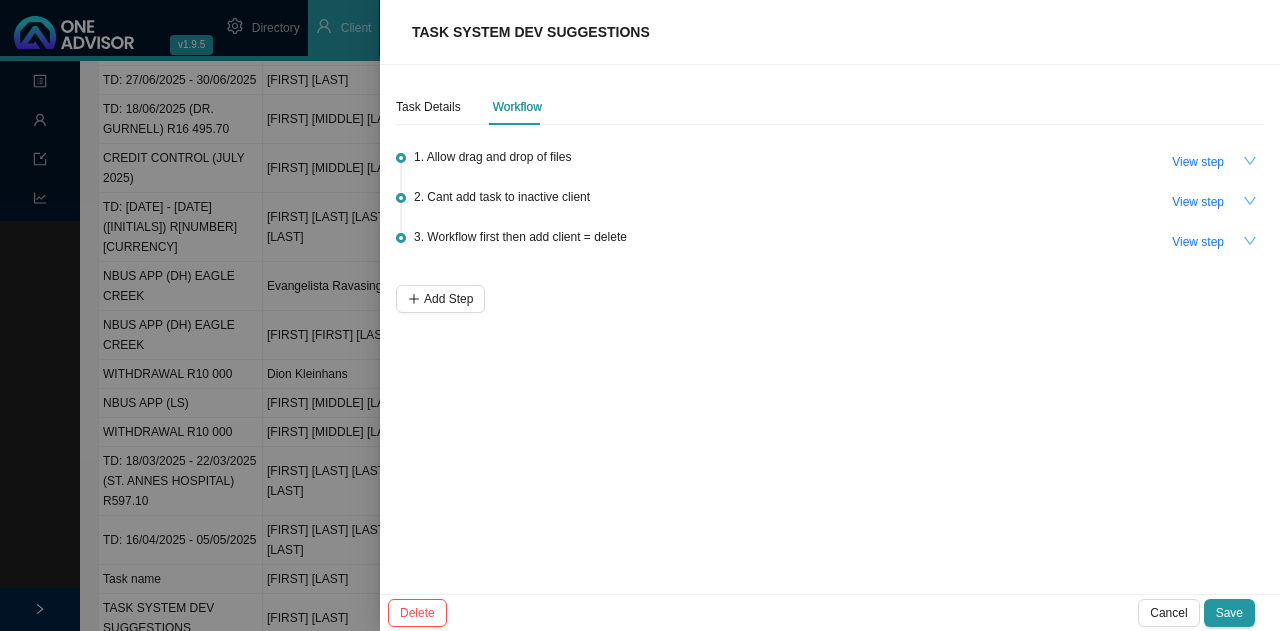 click at bounding box center (1250, 241) 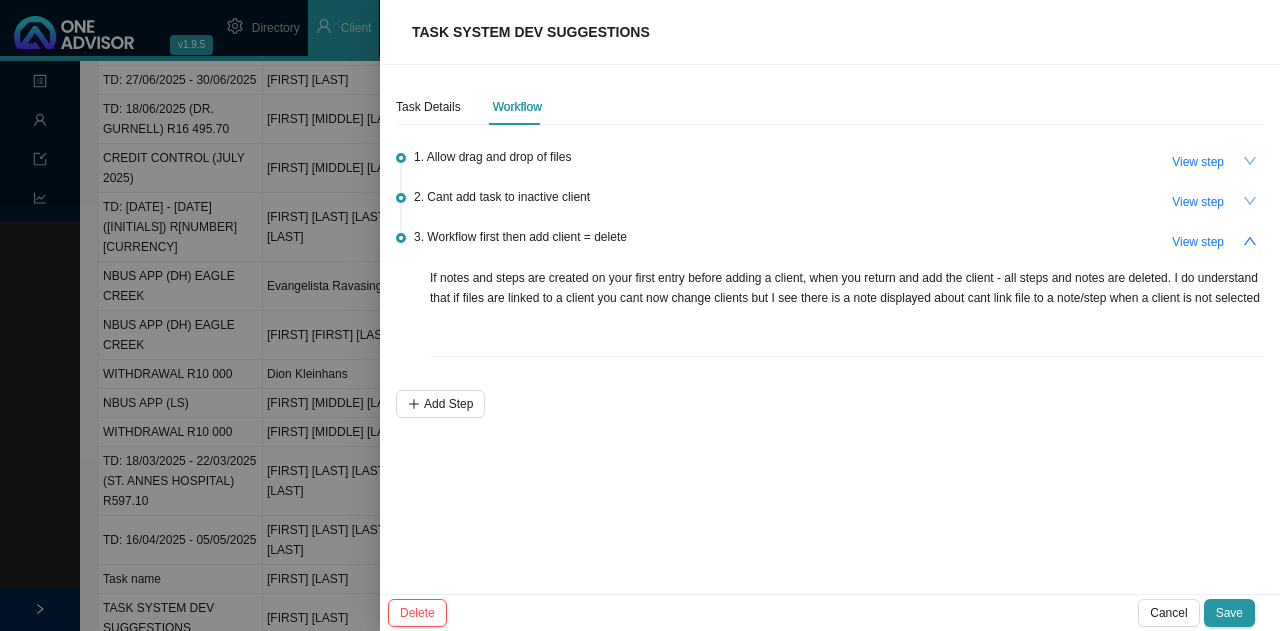 click at bounding box center (640, 315) 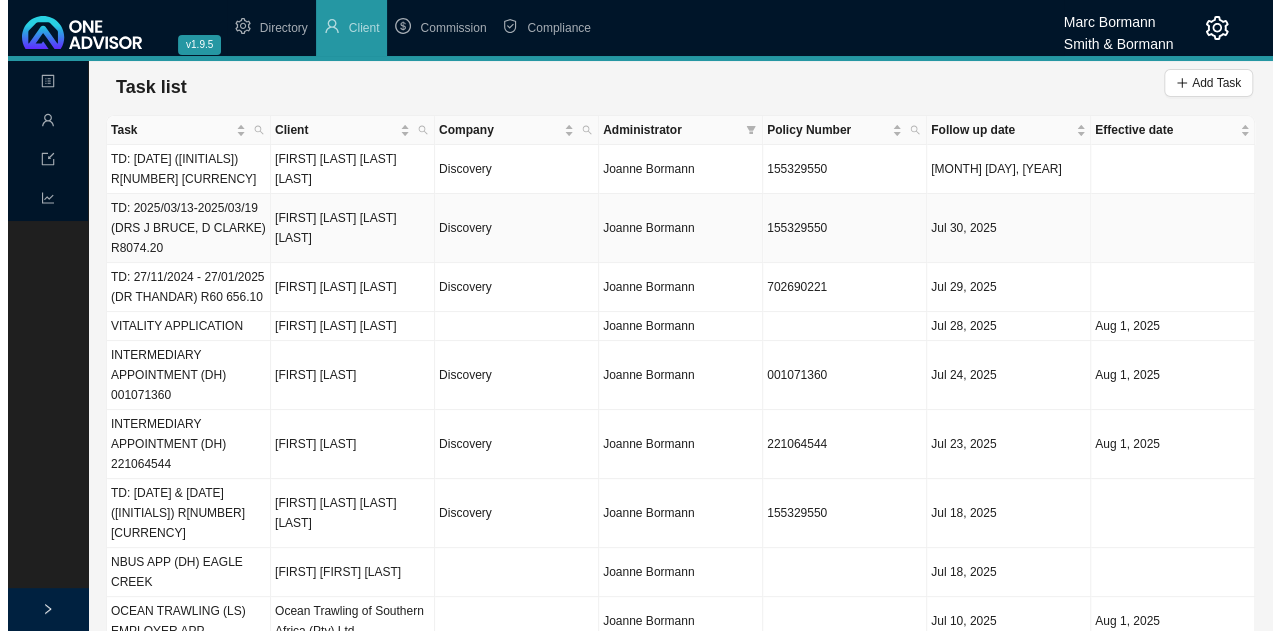 scroll, scrollTop: 0, scrollLeft: 0, axis: both 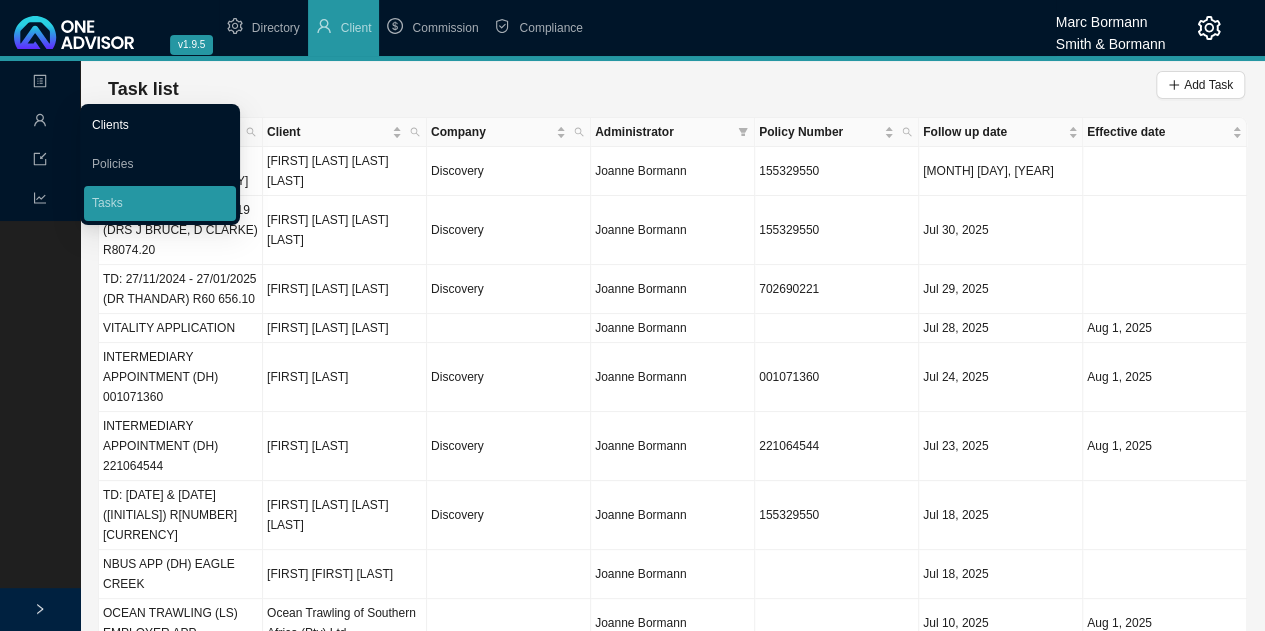 click on "Clients" at bounding box center [110, 125] 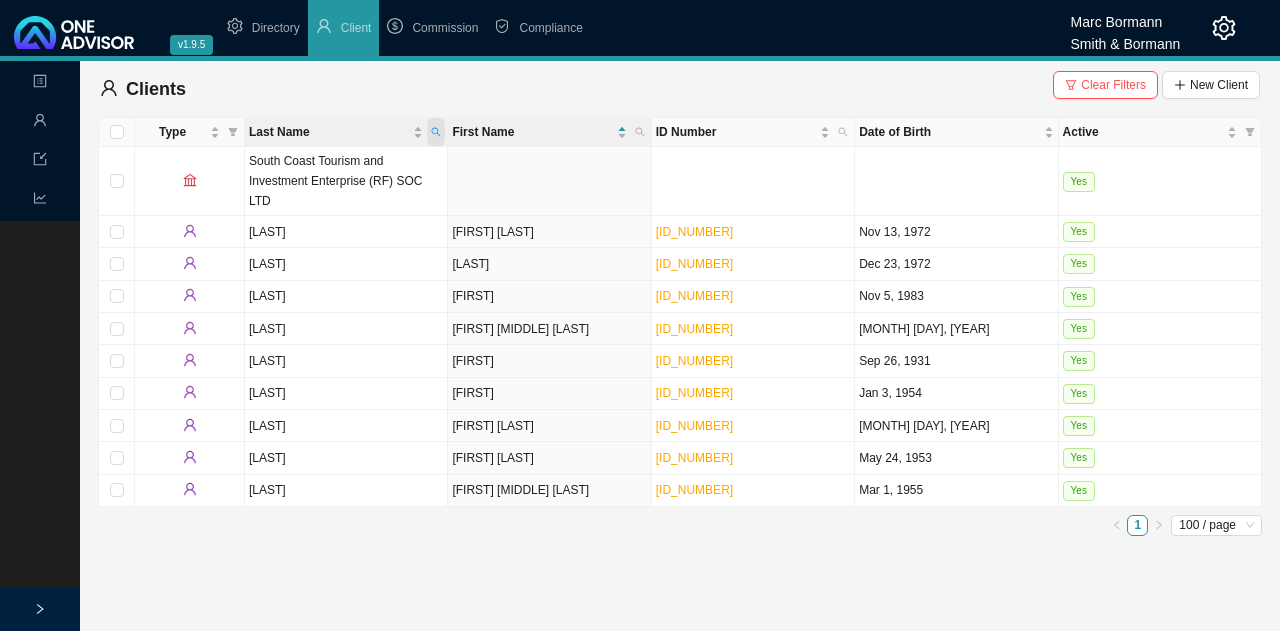 click 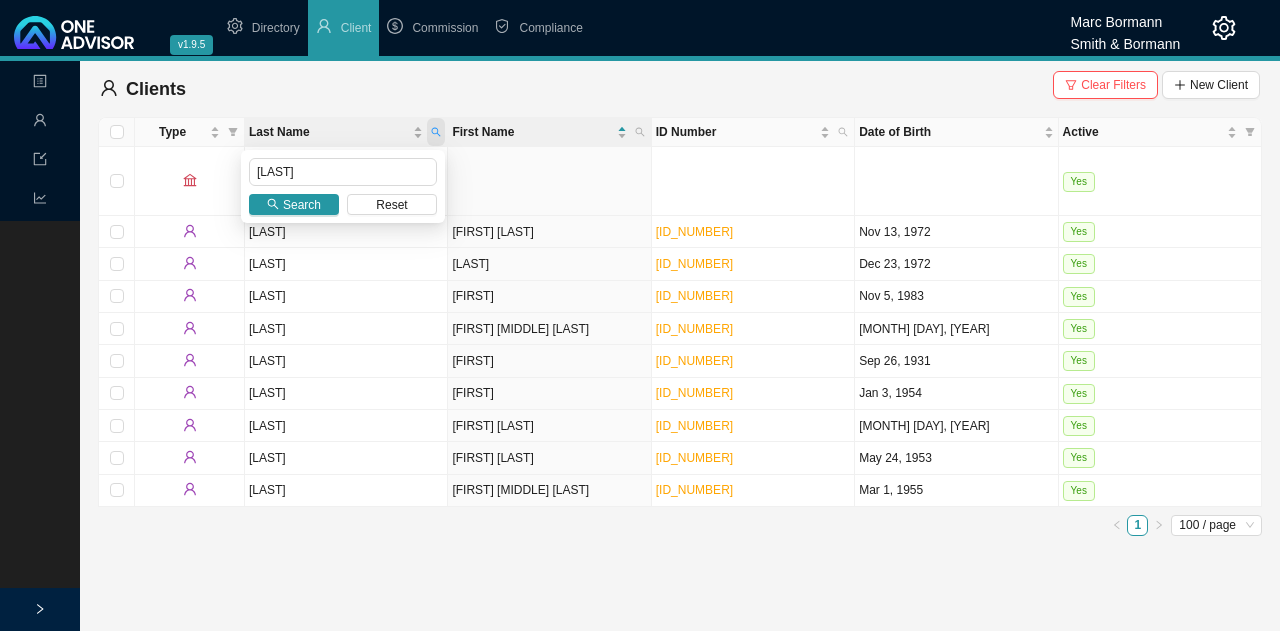 type on "bormann" 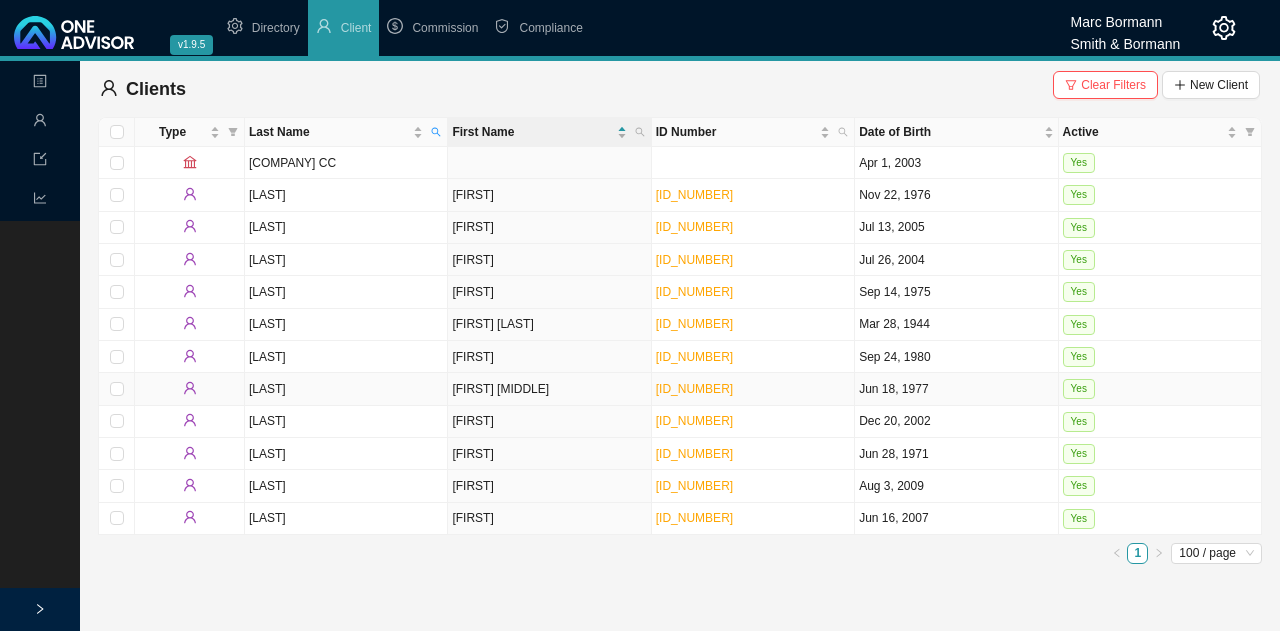 click on "Marc Wessels" at bounding box center [549, 389] 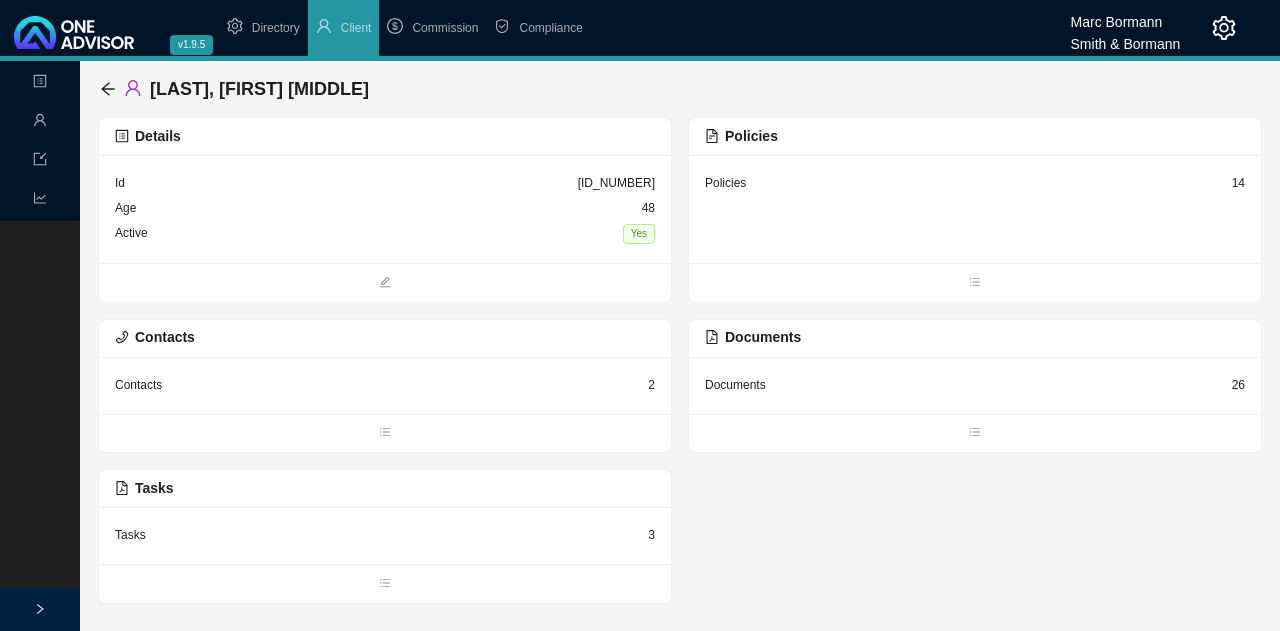 click on "Tasks 3" at bounding box center (385, 535) 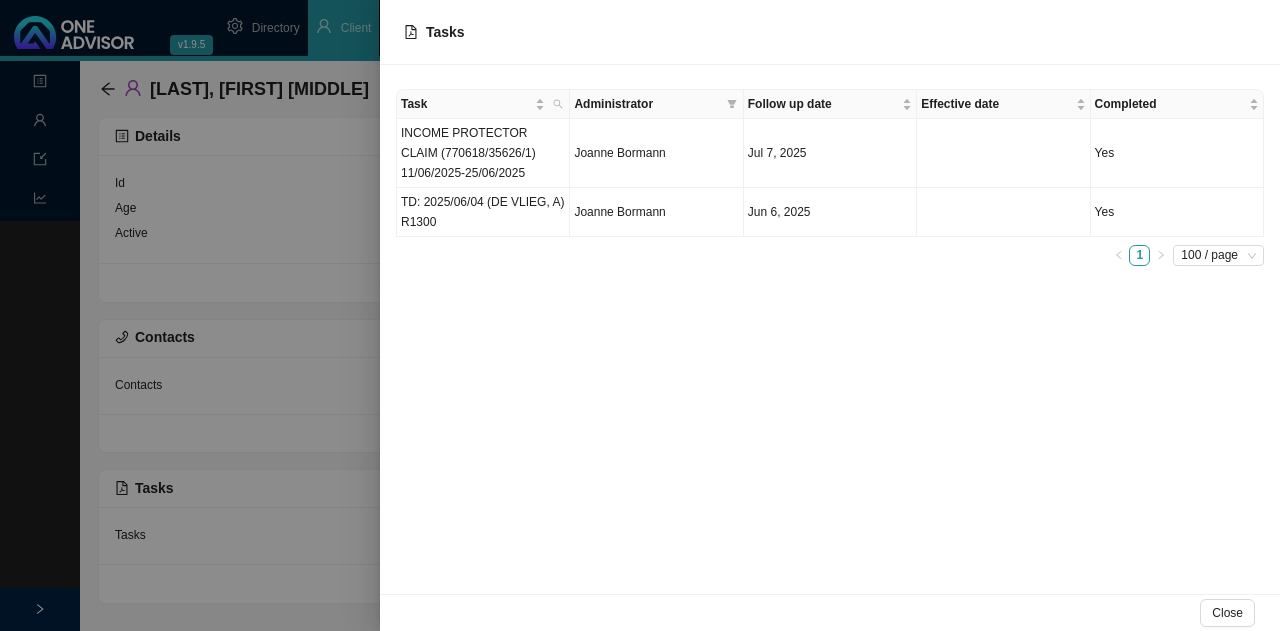 click at bounding box center (640, 315) 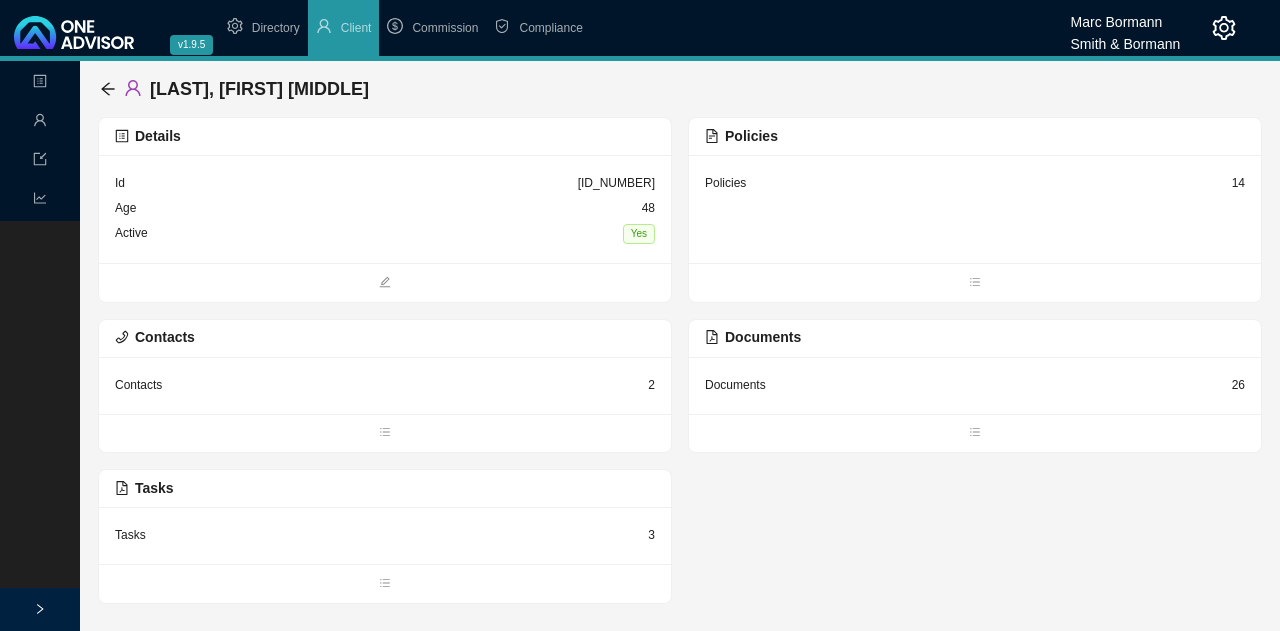 click on "Tasks 3" at bounding box center (385, 535) 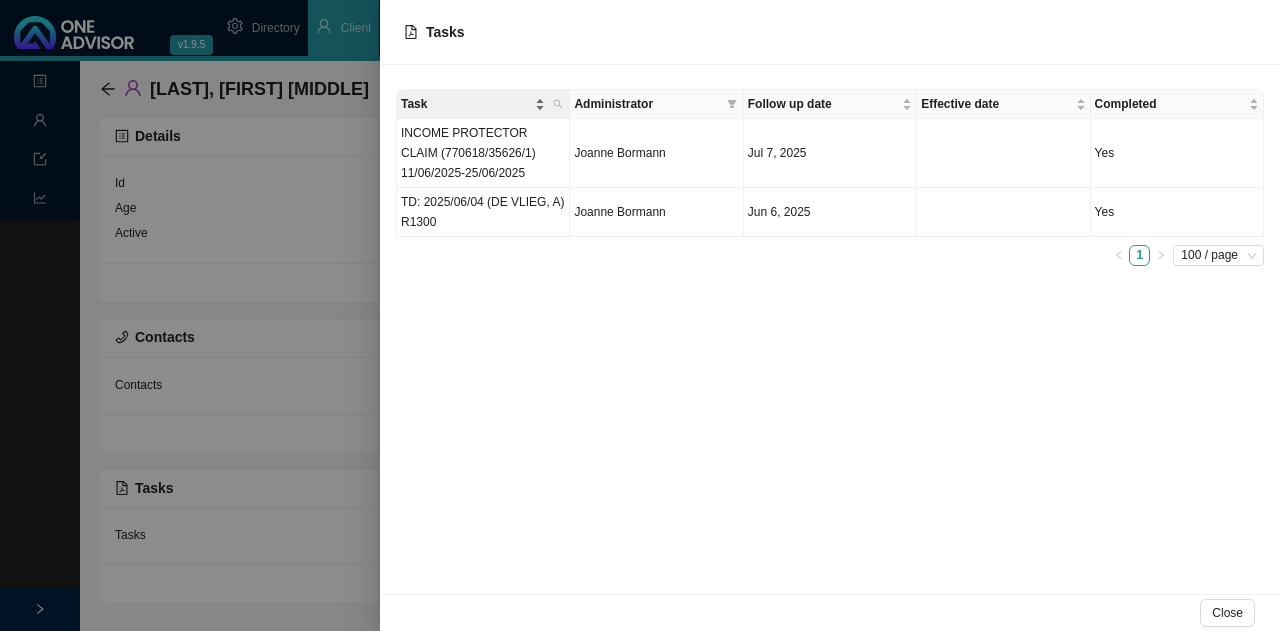 click on "Task" at bounding box center [466, 104] 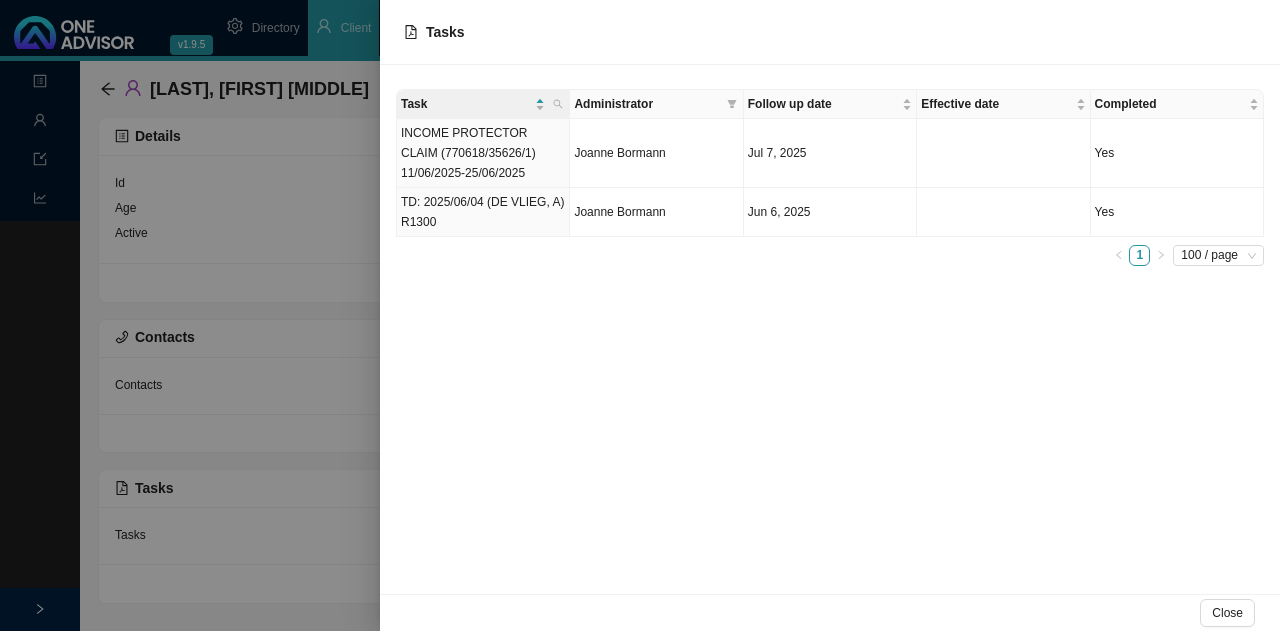 click on "Administrator" at bounding box center [646, 104] 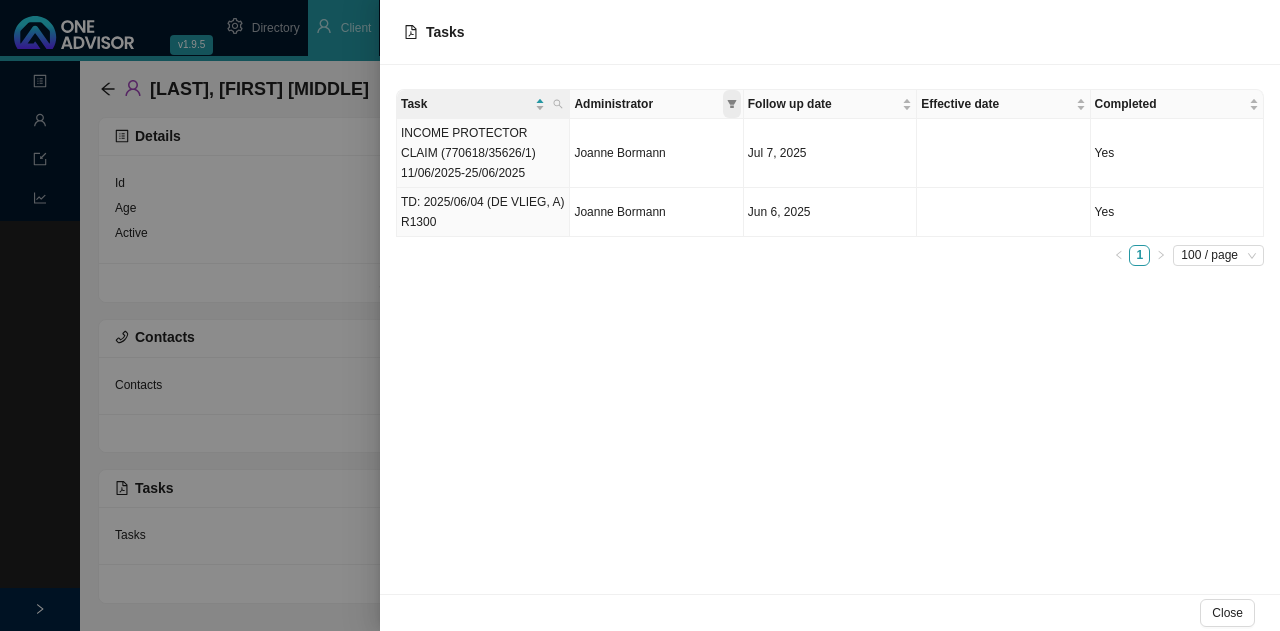 click 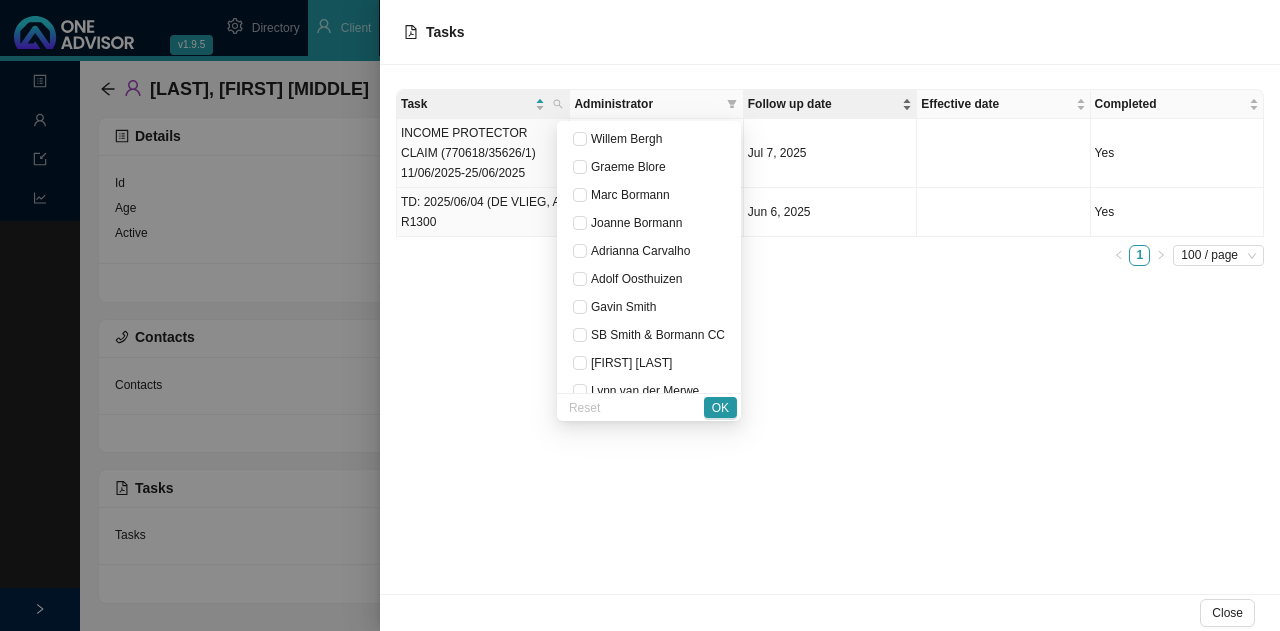 click on "Follow up date" at bounding box center [823, 104] 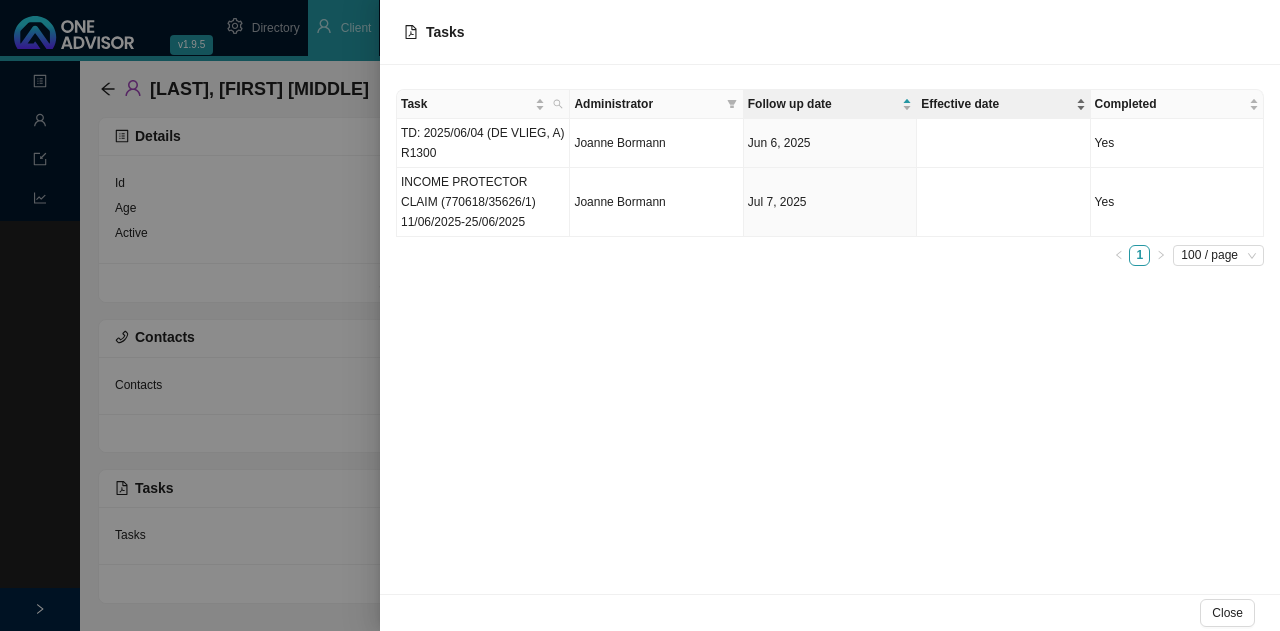 click on "Effective date" at bounding box center (996, 104) 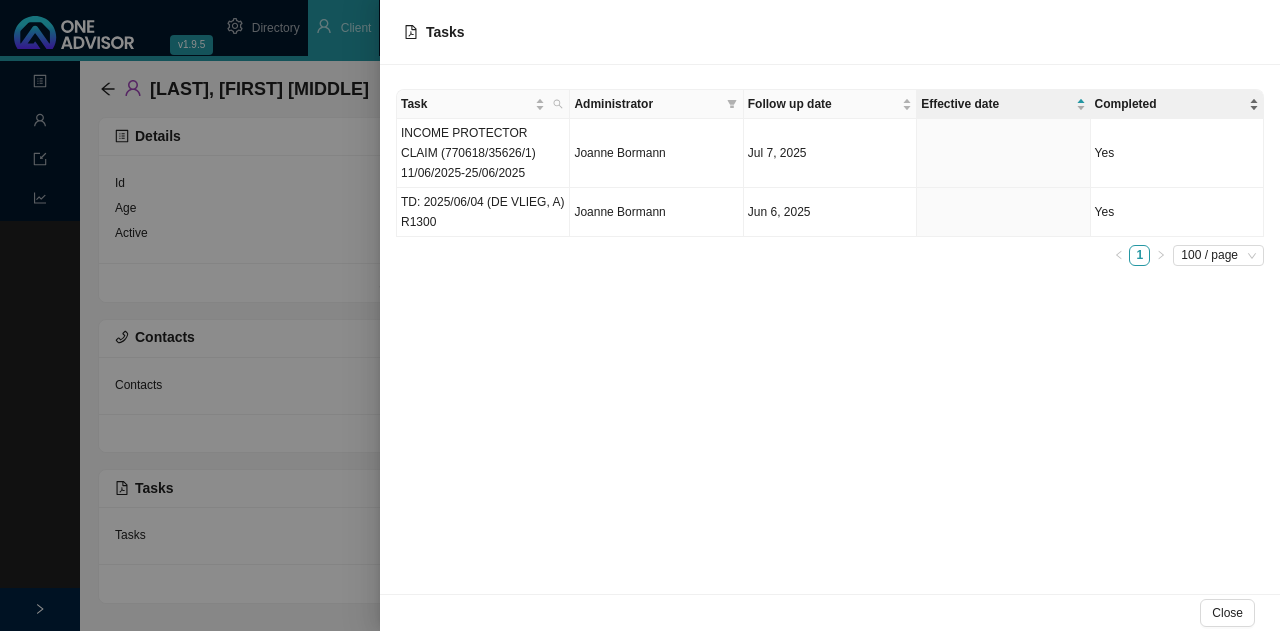 click on "Completed" at bounding box center [1170, 104] 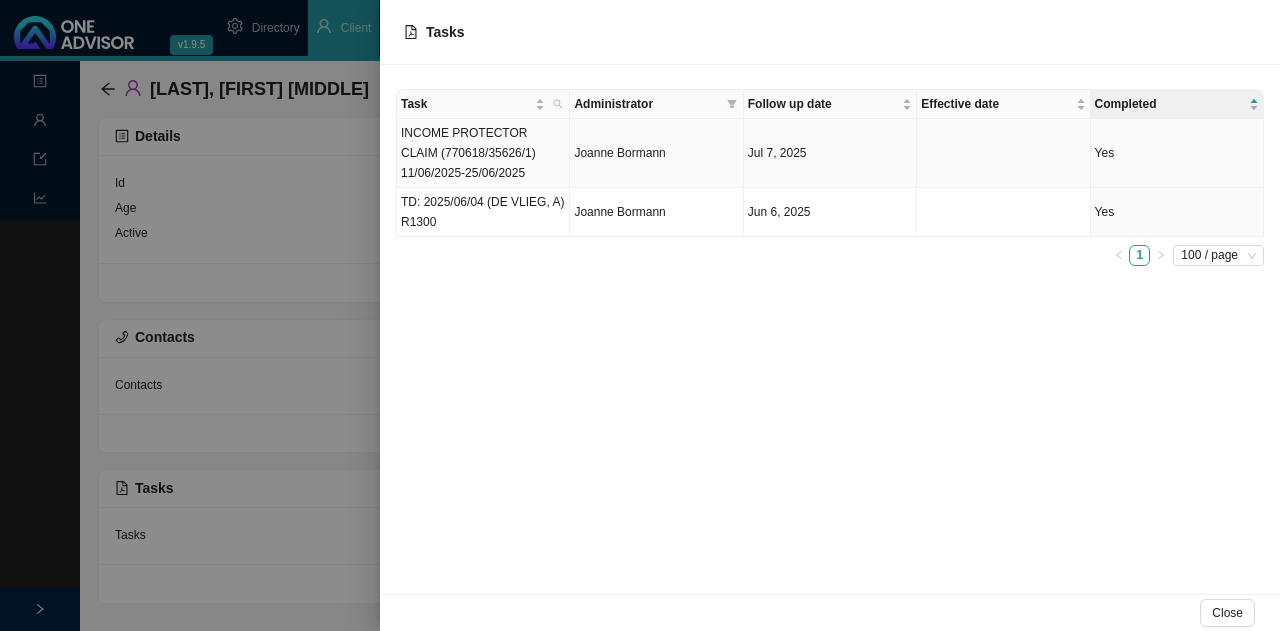 click on "INCOME PROTECTOR CLAIM (770618/35626/1) 11/06/2025-25/06/2025" at bounding box center [483, 153] 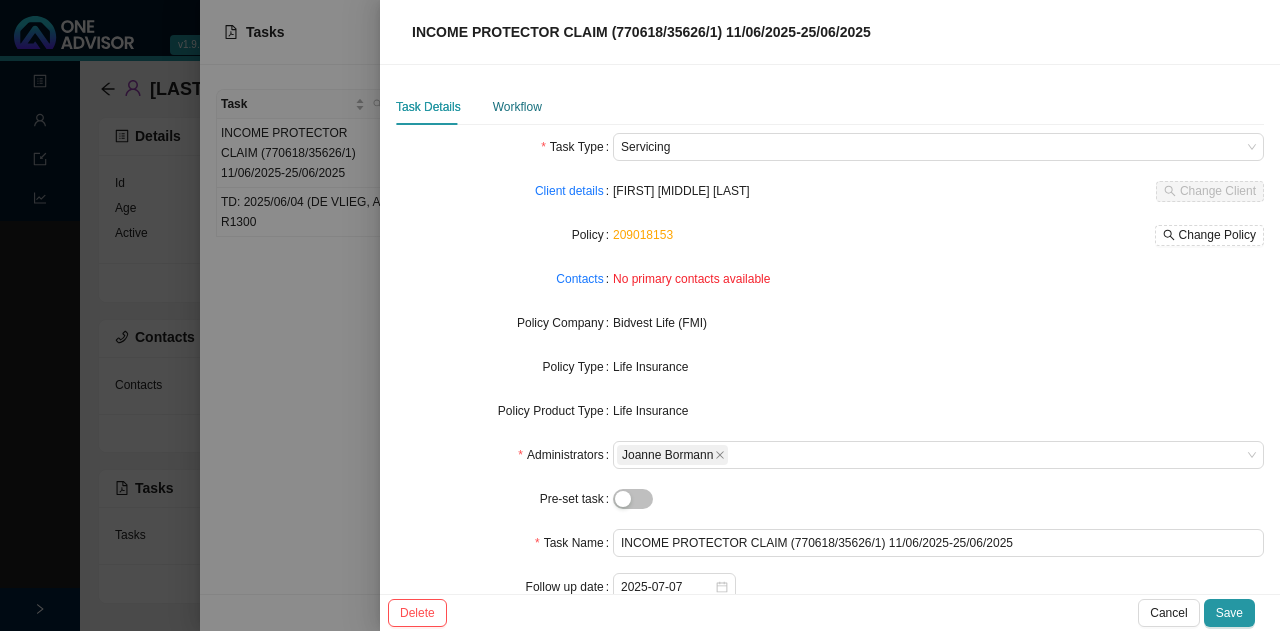 click on "Workflow" at bounding box center (517, 107) 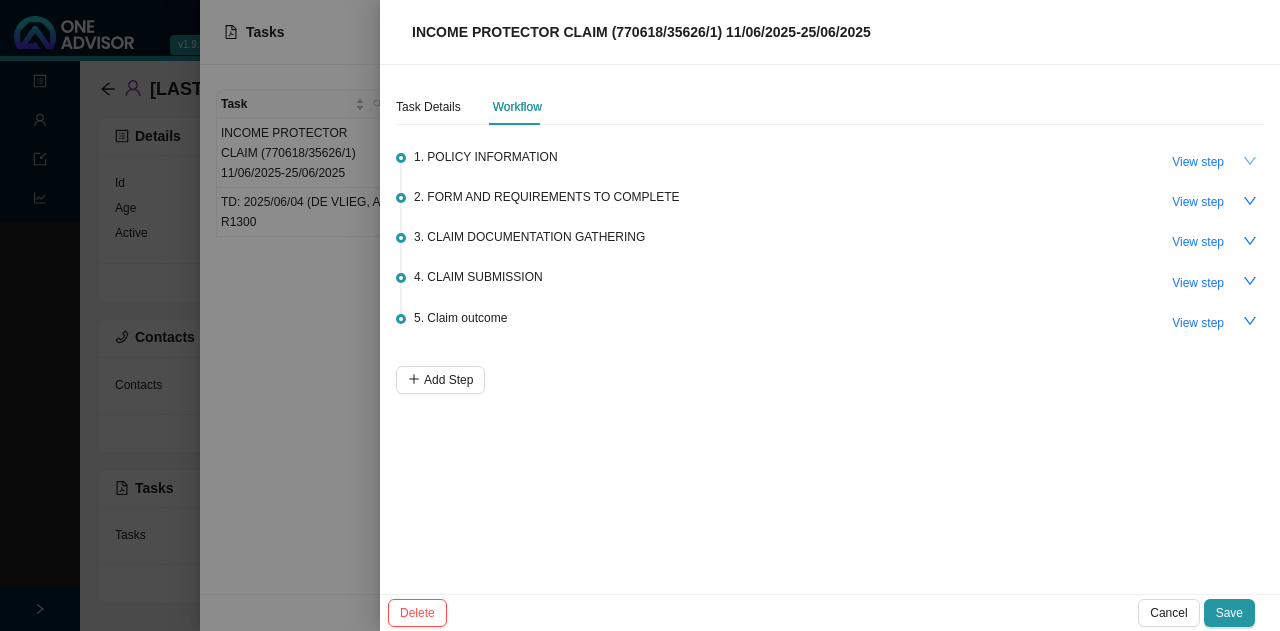 click 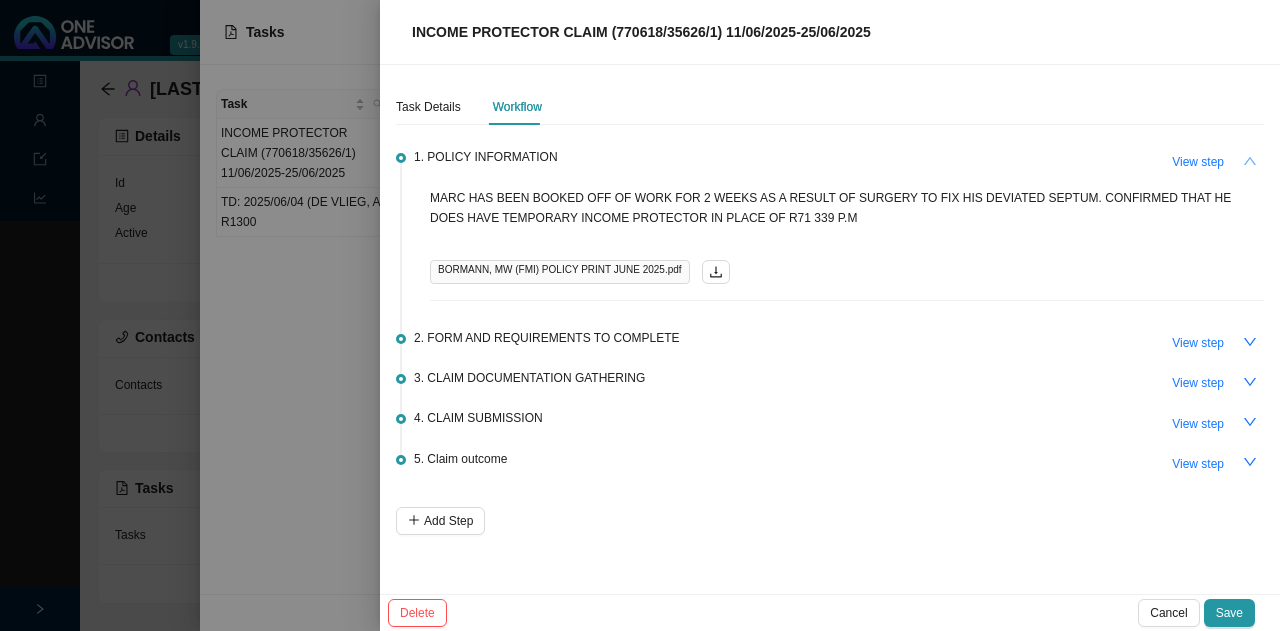 click 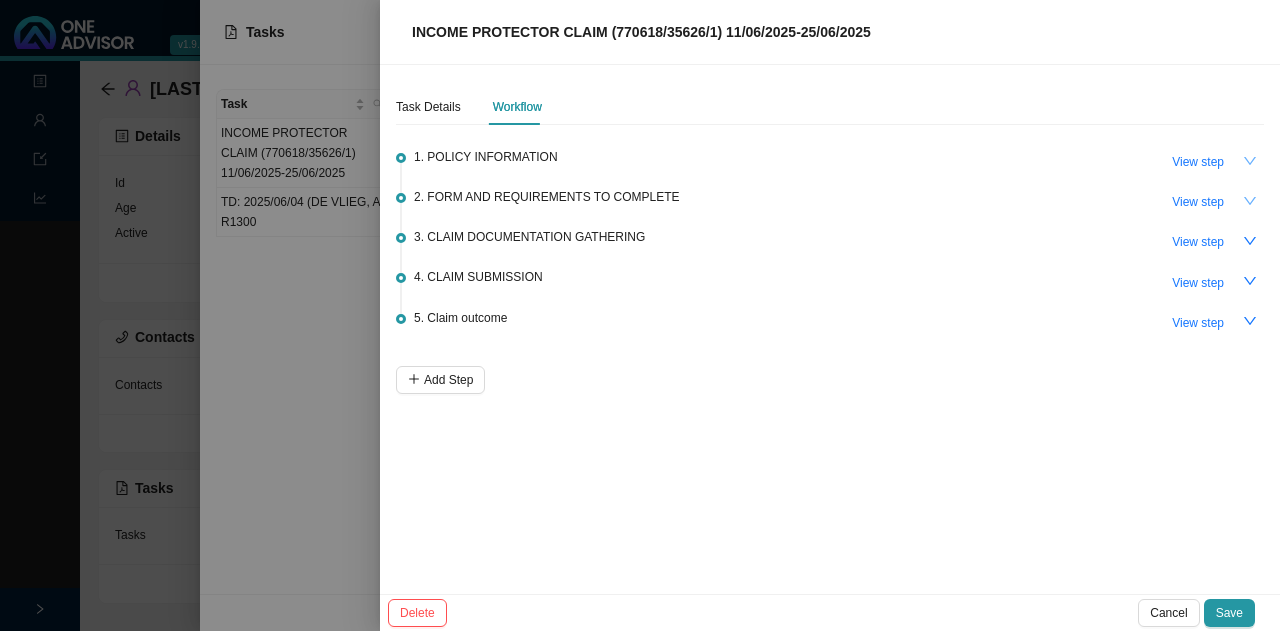 click 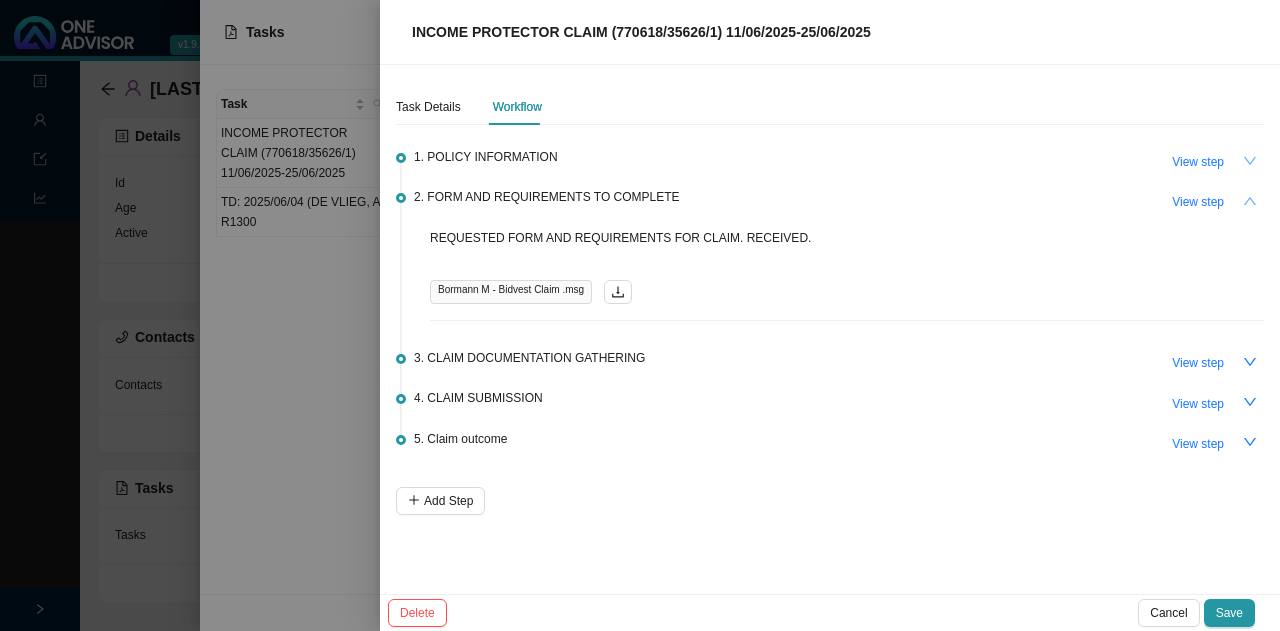 click 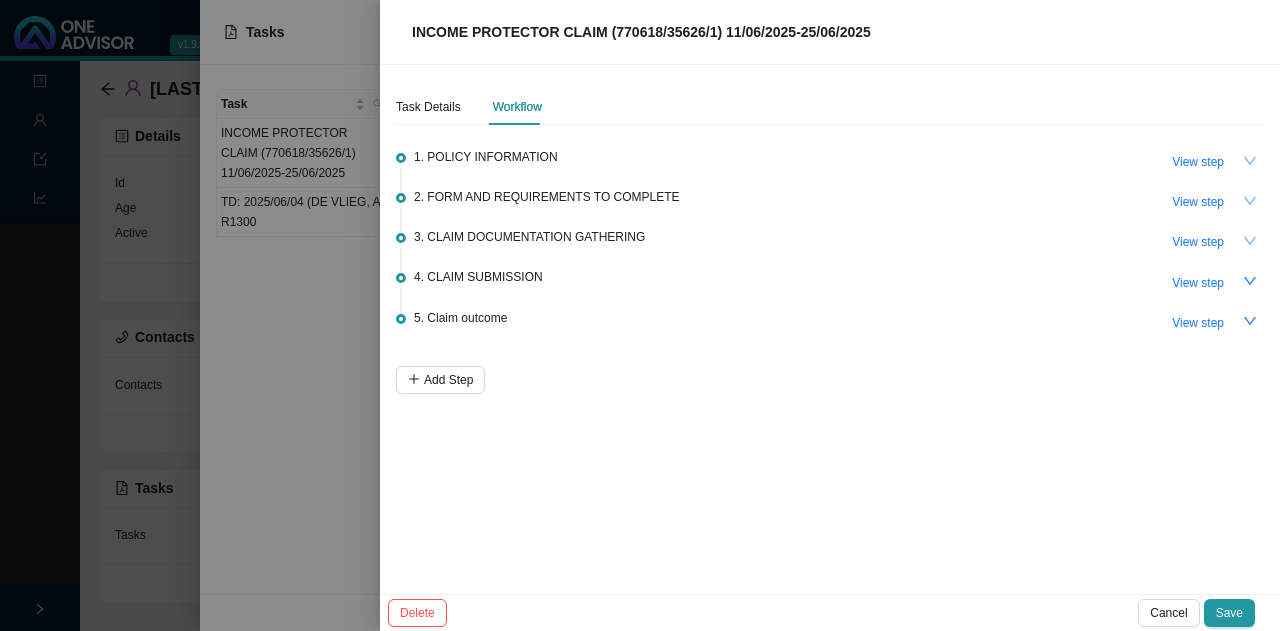 click 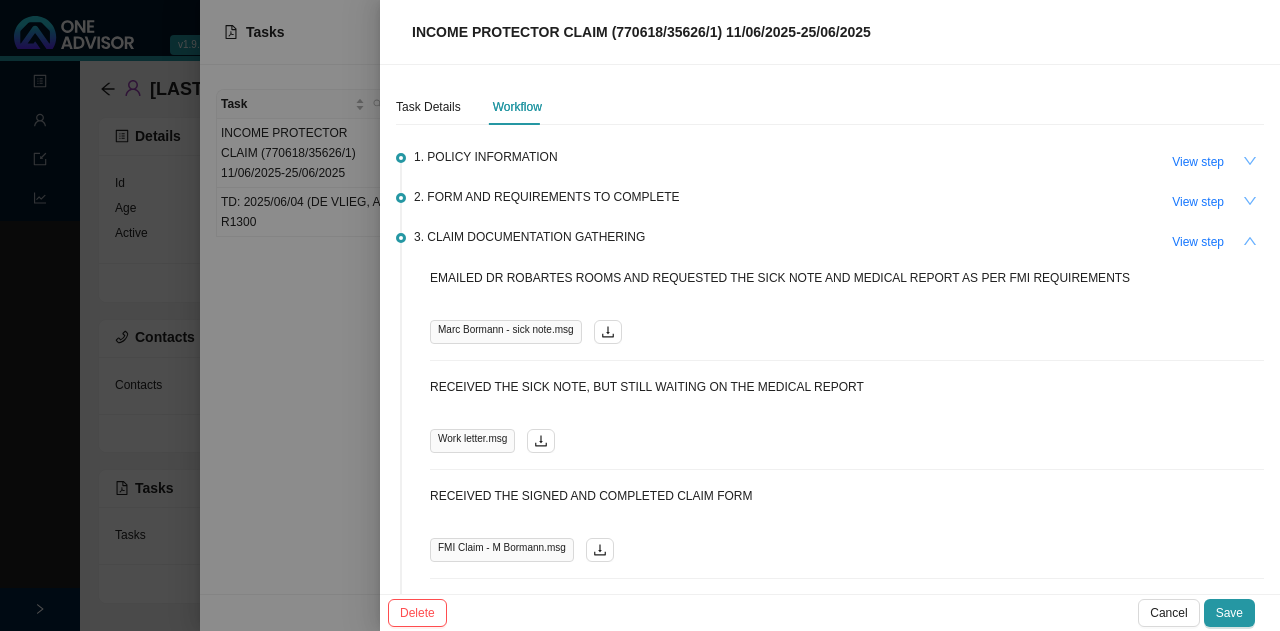 click at bounding box center [1250, 241] 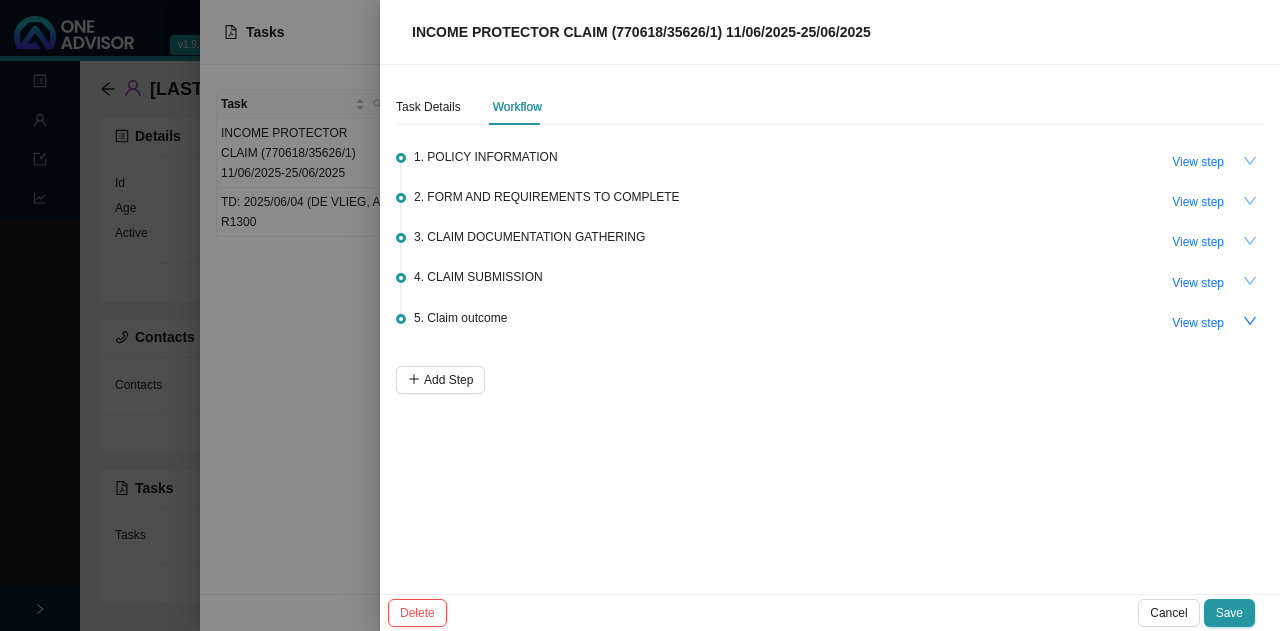 click 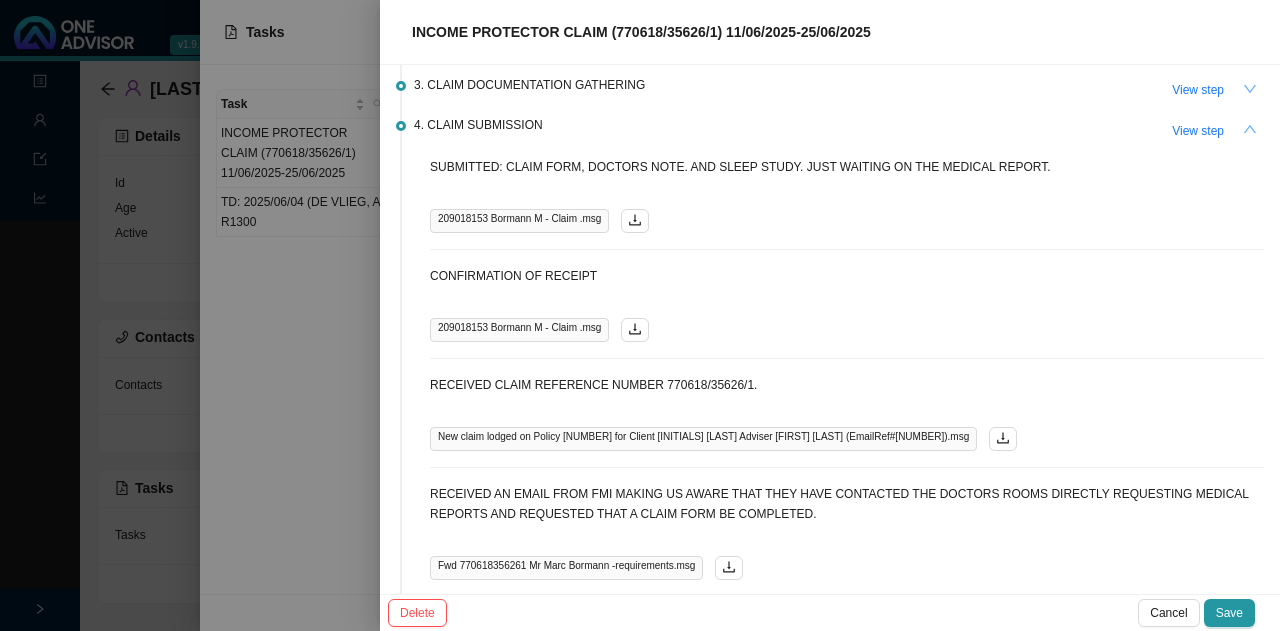 scroll, scrollTop: 101, scrollLeft: 0, axis: vertical 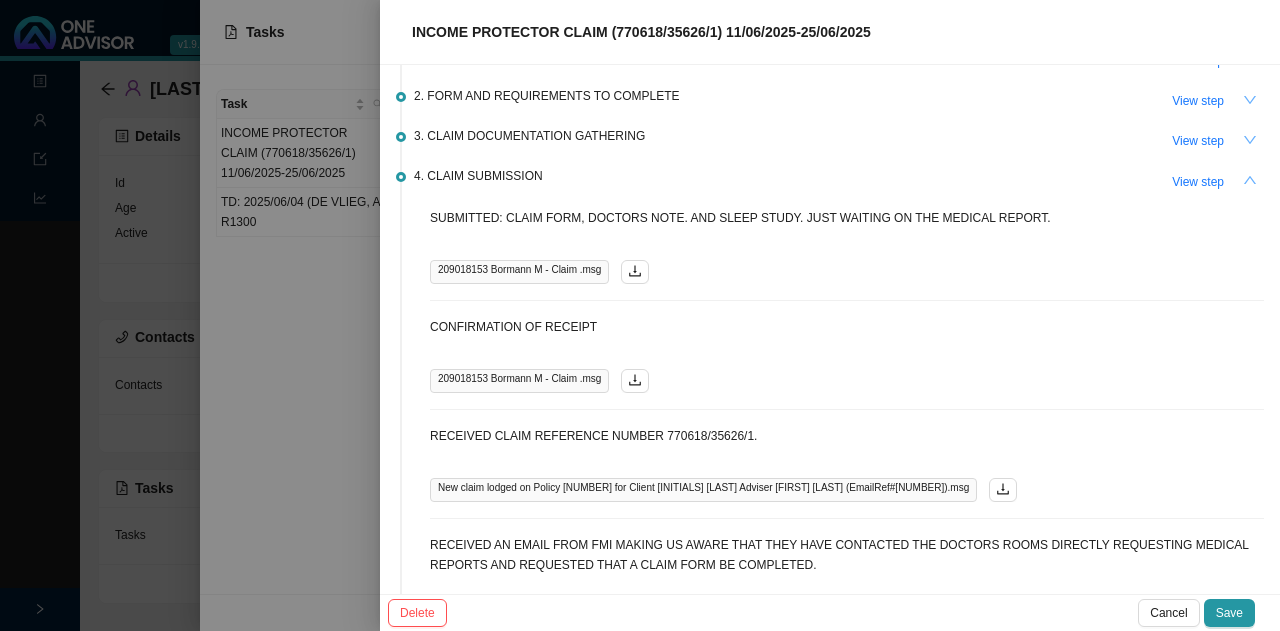 click 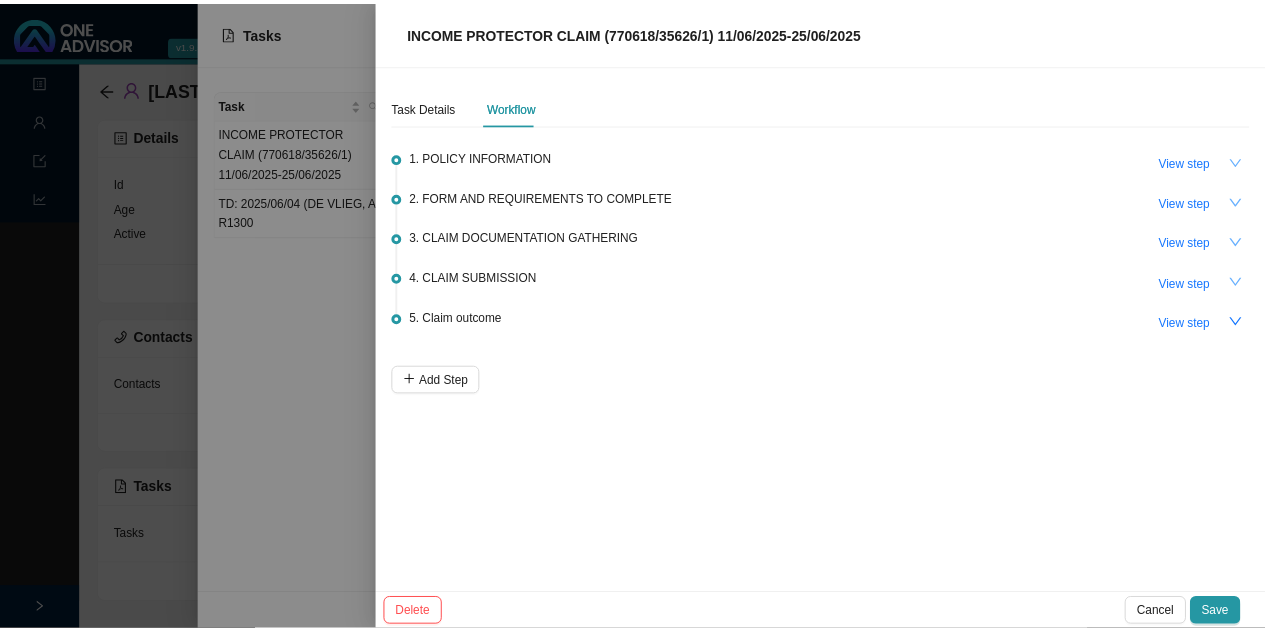 scroll, scrollTop: 0, scrollLeft: 0, axis: both 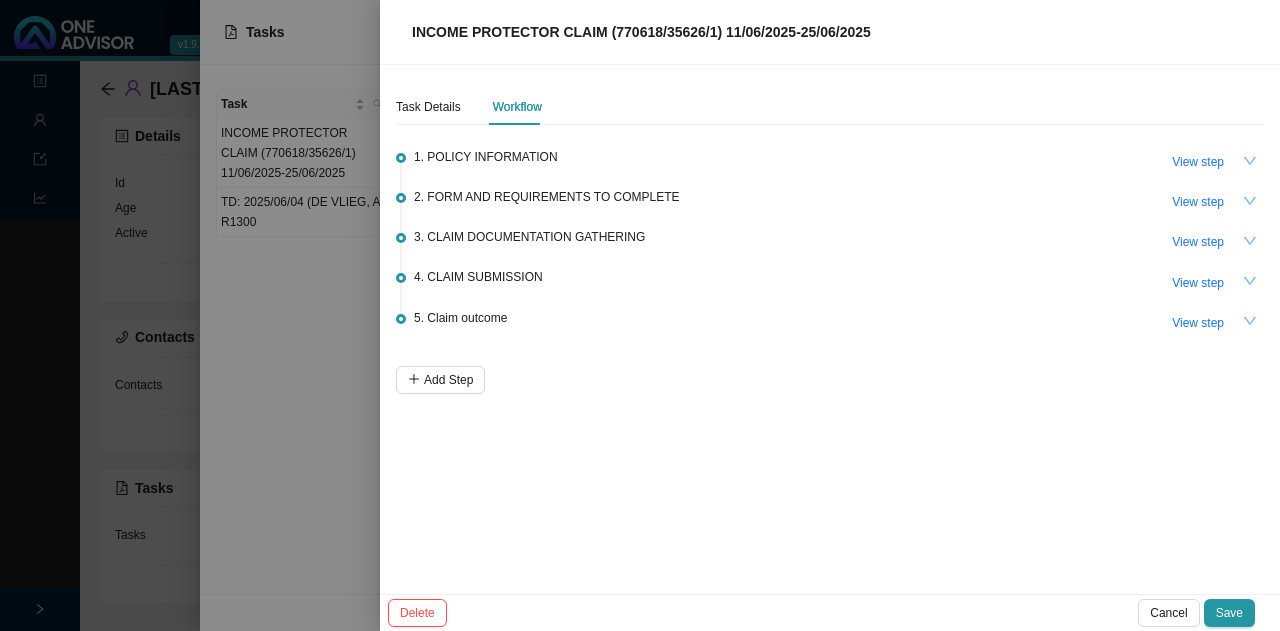 click at bounding box center [1250, 322] 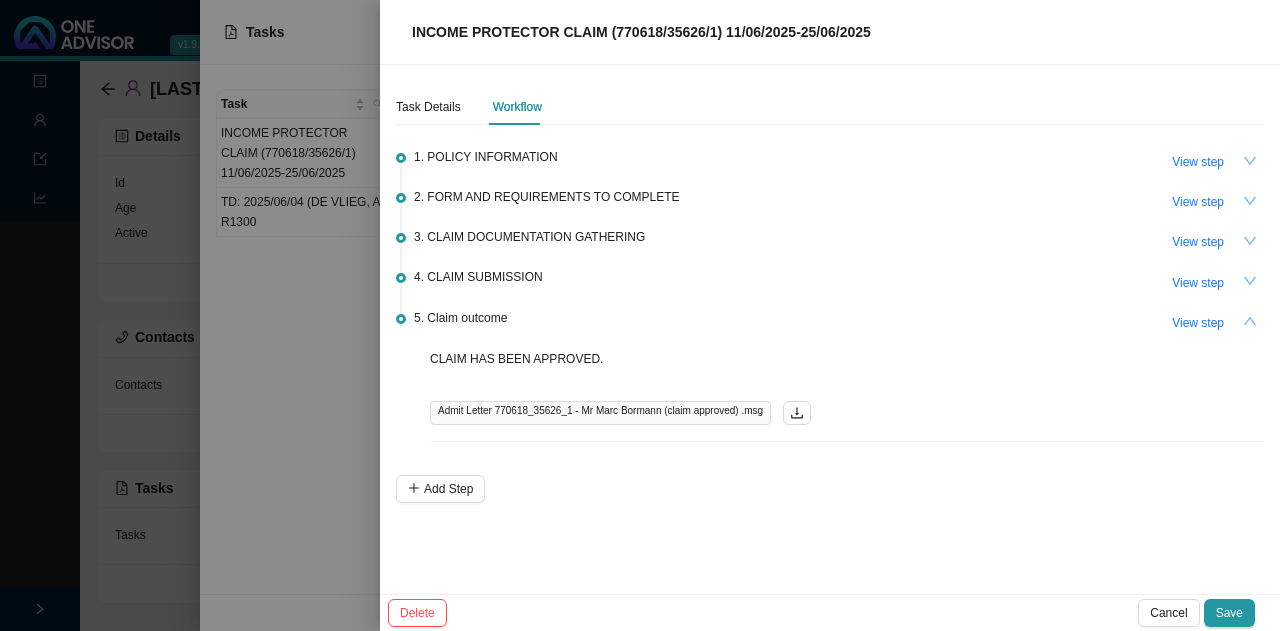 click at bounding box center [1250, 322] 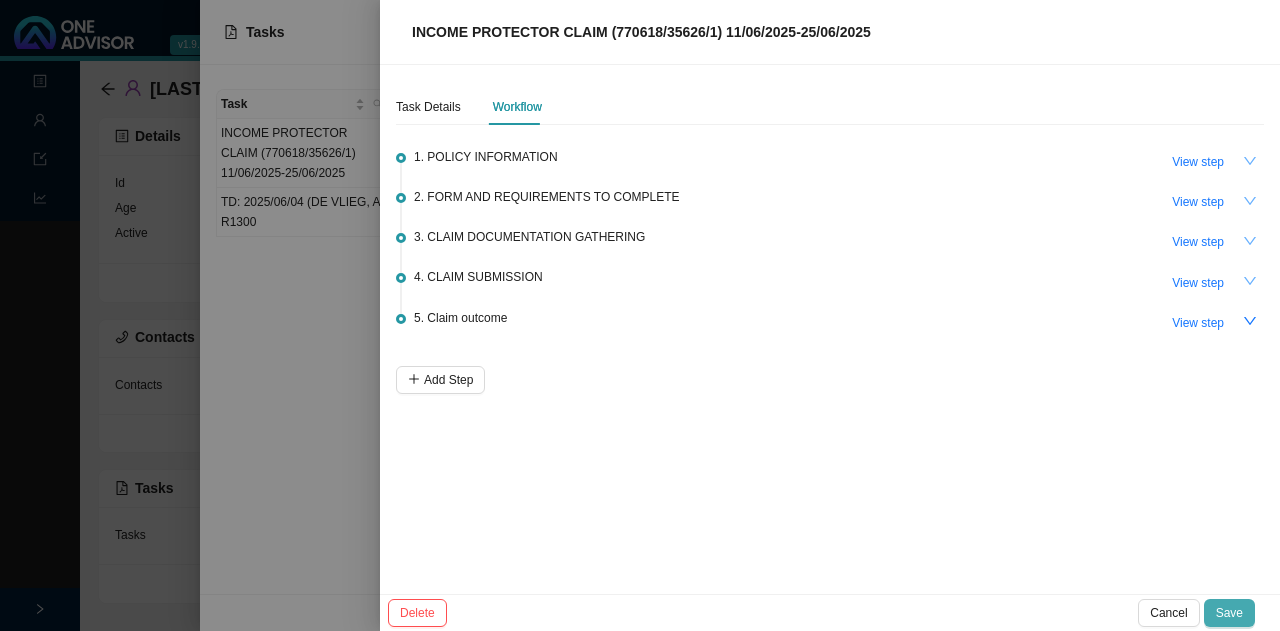 click on "Save" at bounding box center [1229, 613] 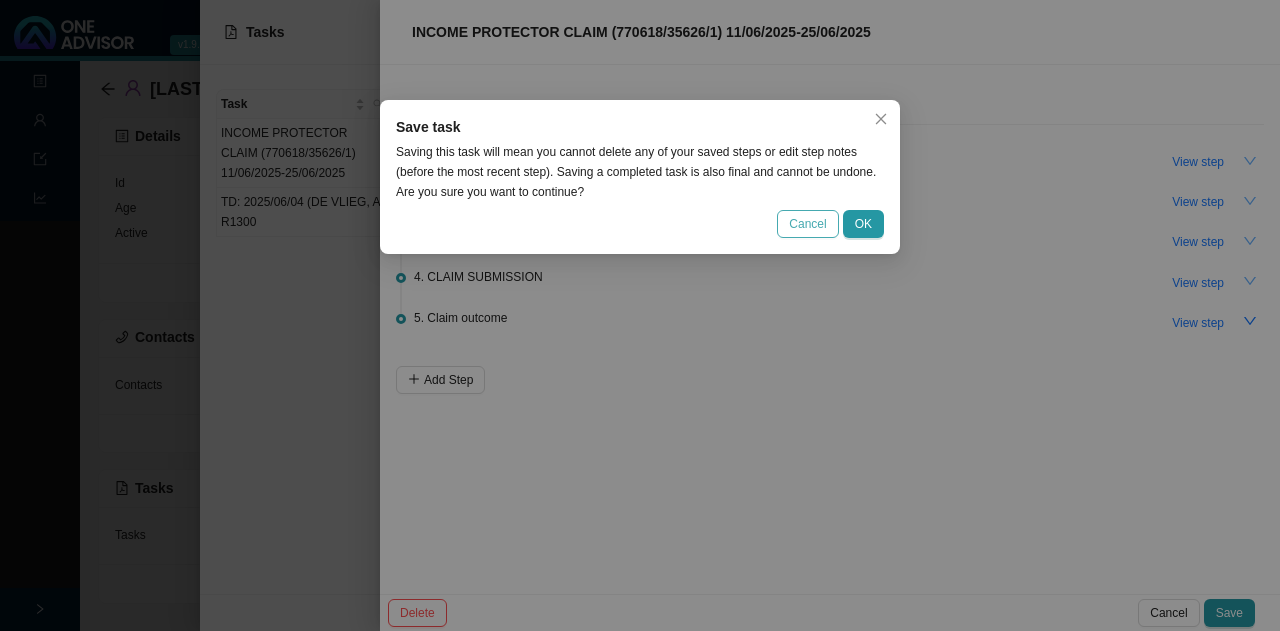 click on "Cancel" at bounding box center (807, 224) 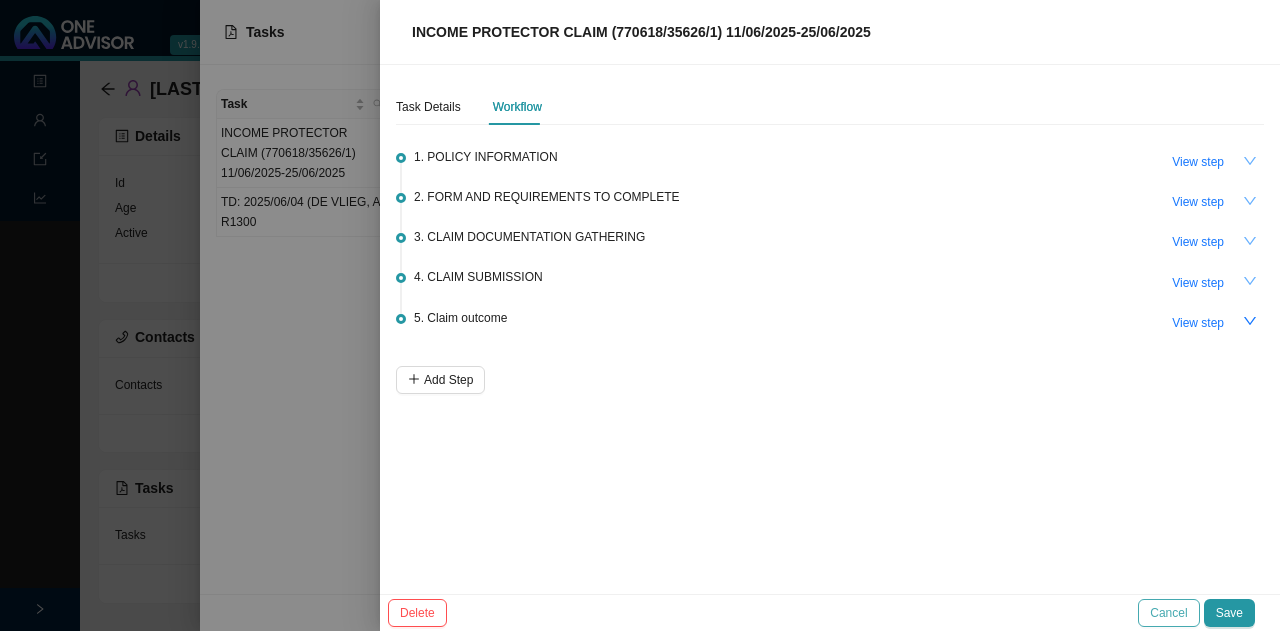 click on "Cancel" at bounding box center (1168, 613) 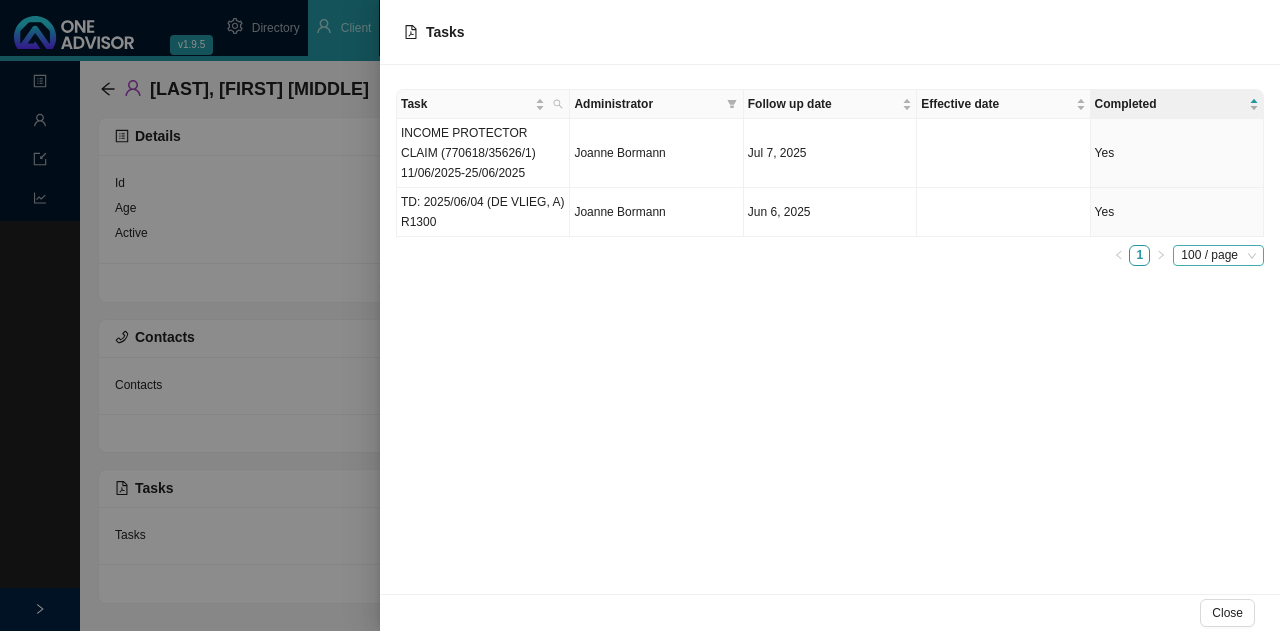 click on "100 / page" at bounding box center [1218, 255] 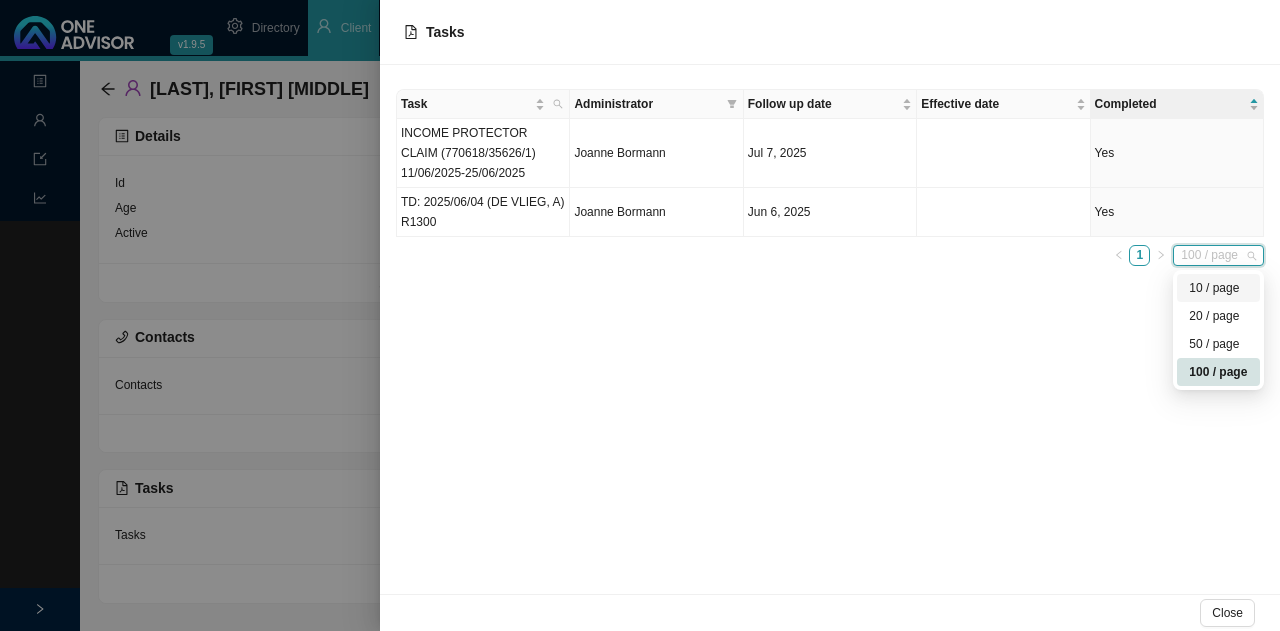 click on "10 / page" at bounding box center (1218, 288) 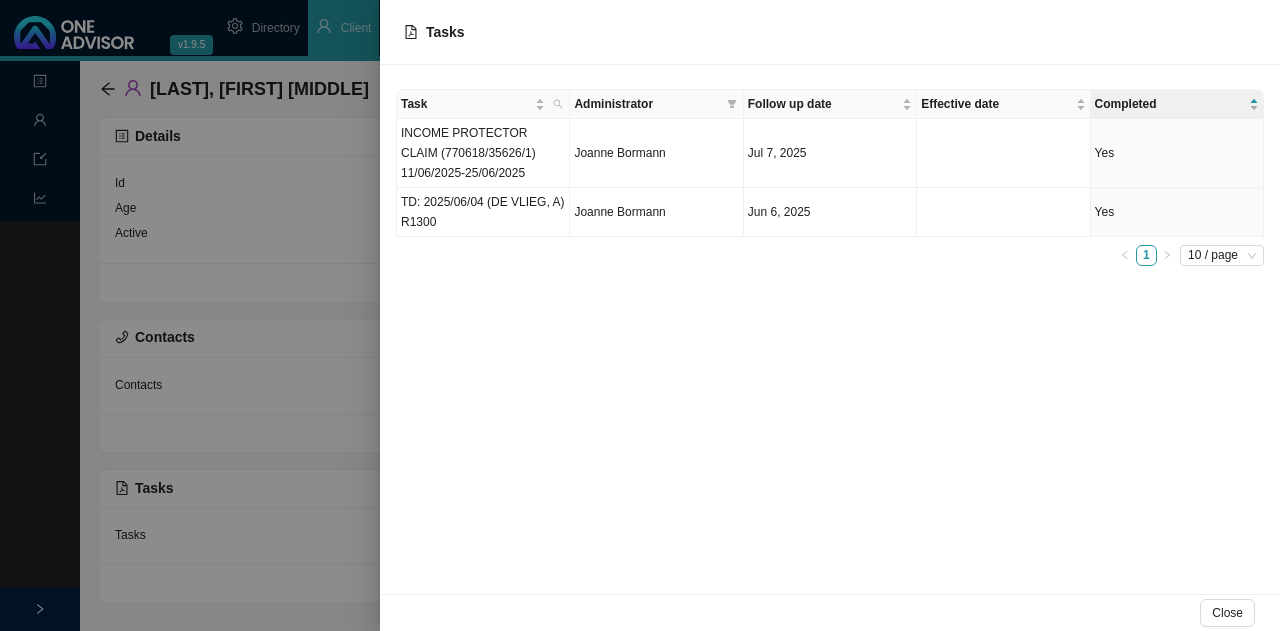 click at bounding box center (640, 315) 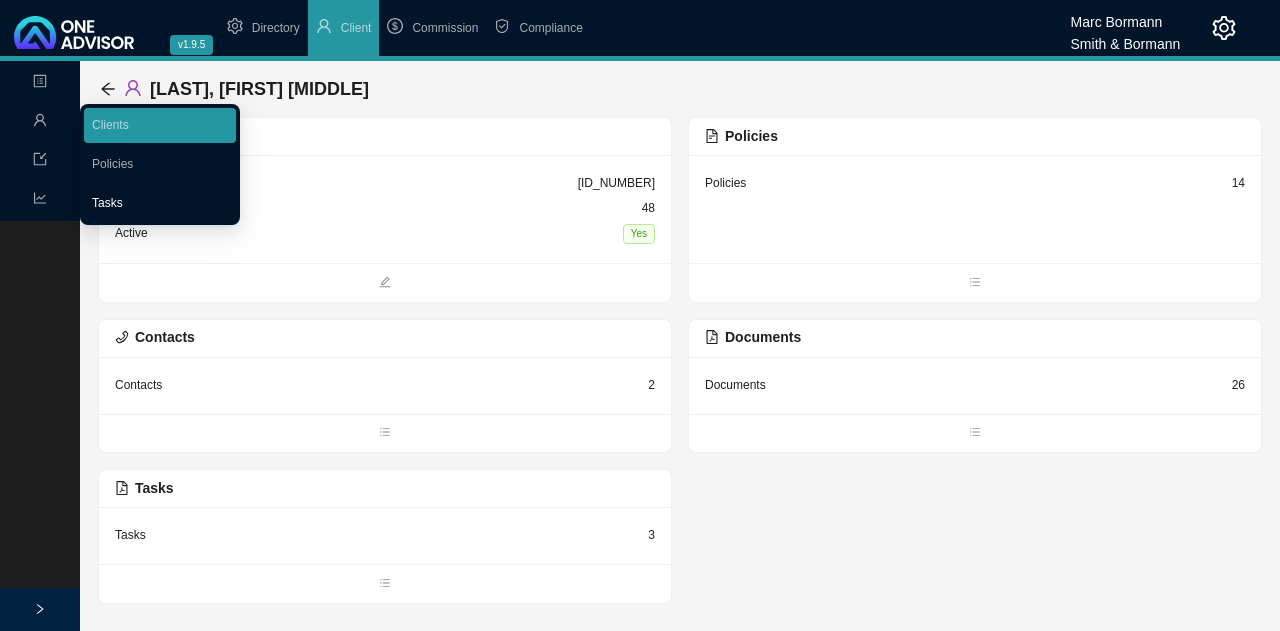 click on "Tasks" at bounding box center [107, 203] 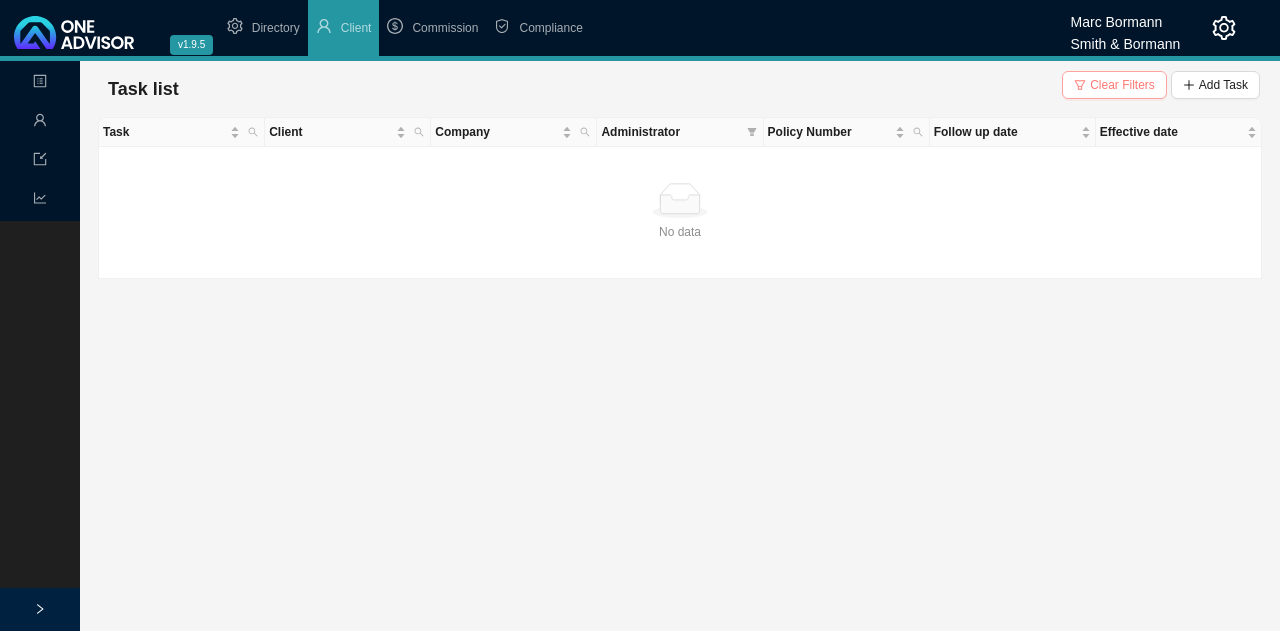 click on "Clear Filters" at bounding box center (1122, 85) 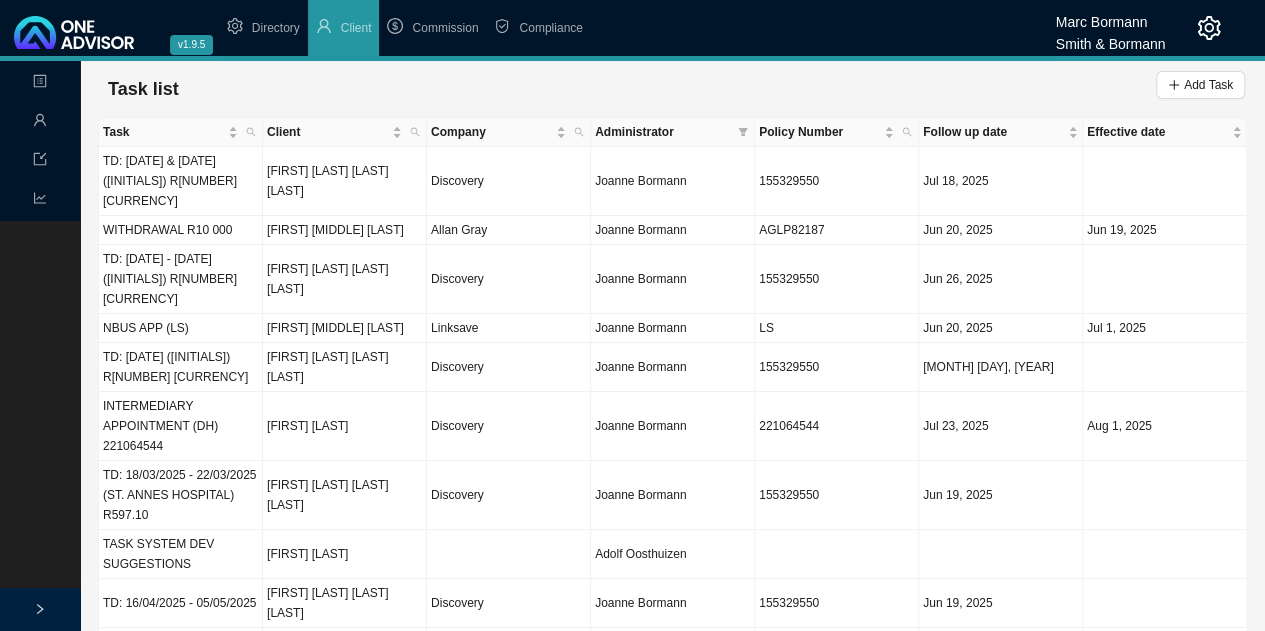 click on "10 / page" at bounding box center [1205, 675] 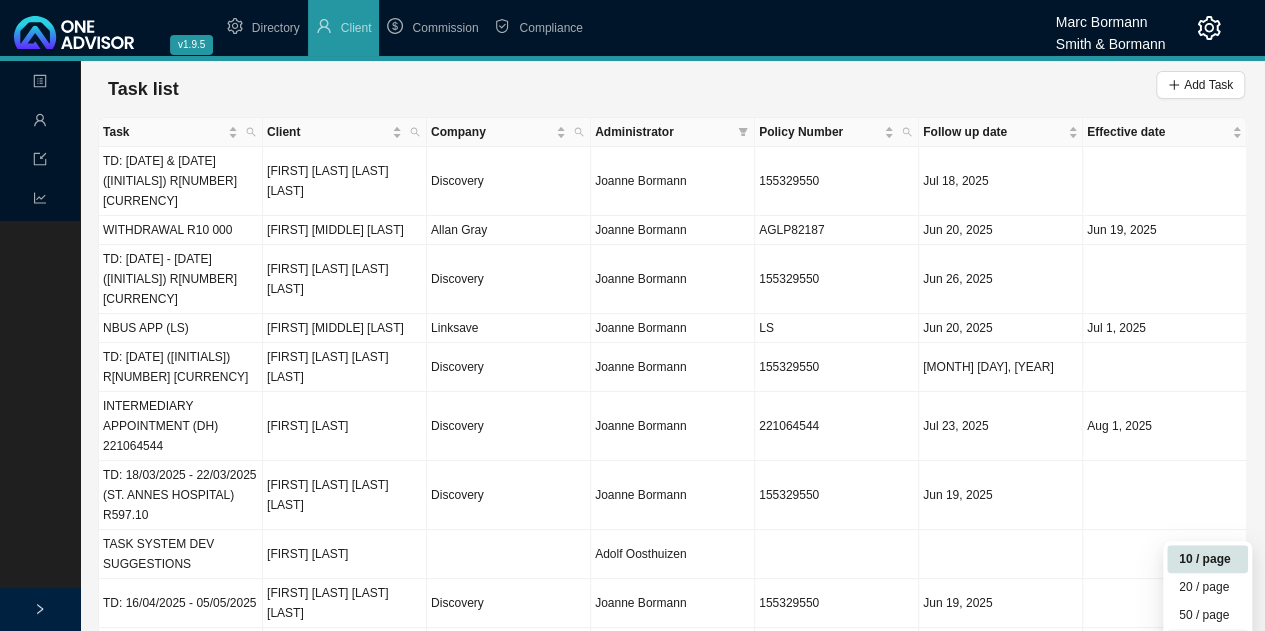 scroll, scrollTop: 0, scrollLeft: 0, axis: both 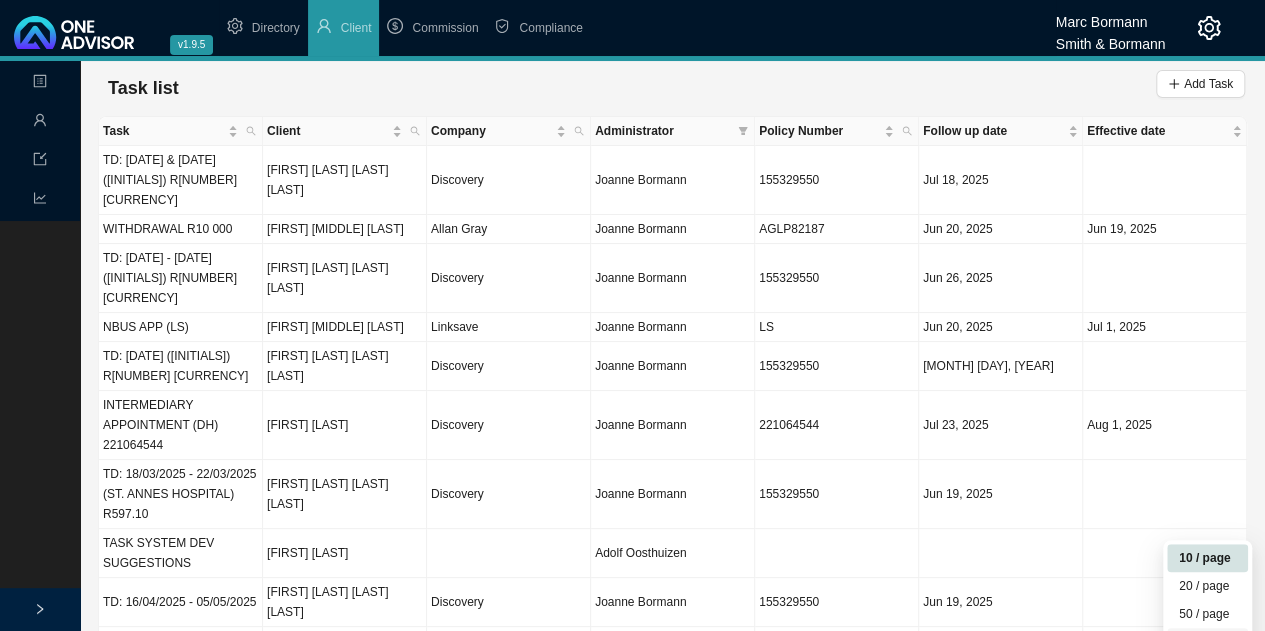 click on "100 / page" at bounding box center [1207, 642] 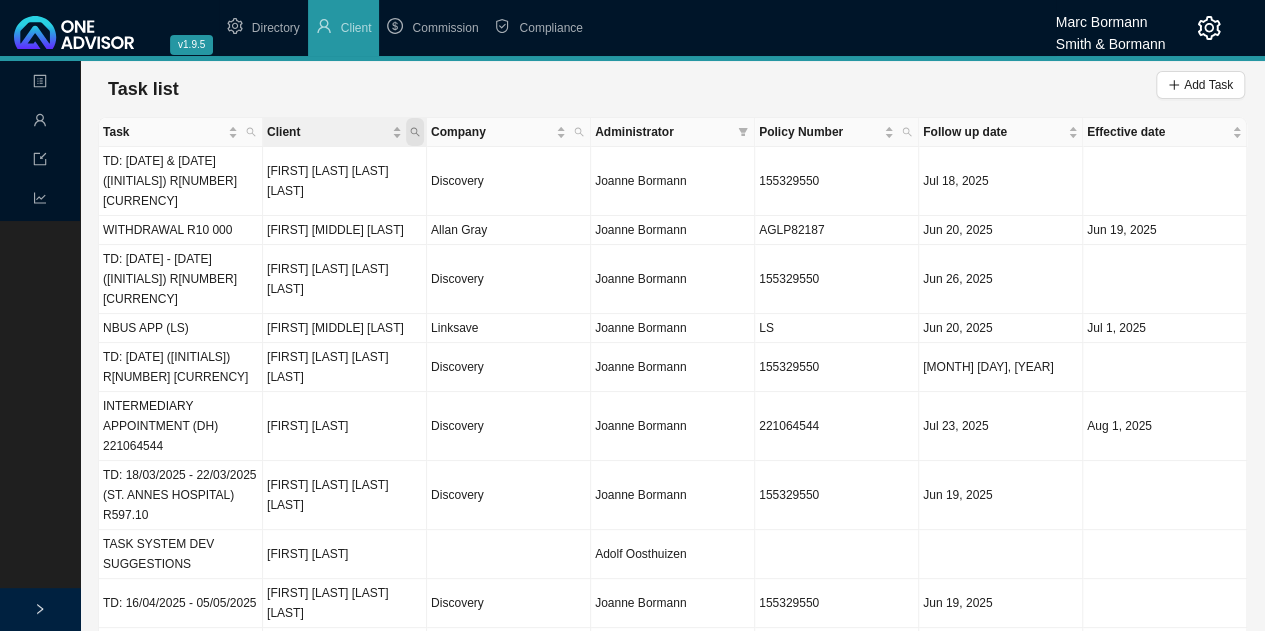 click at bounding box center (415, 132) 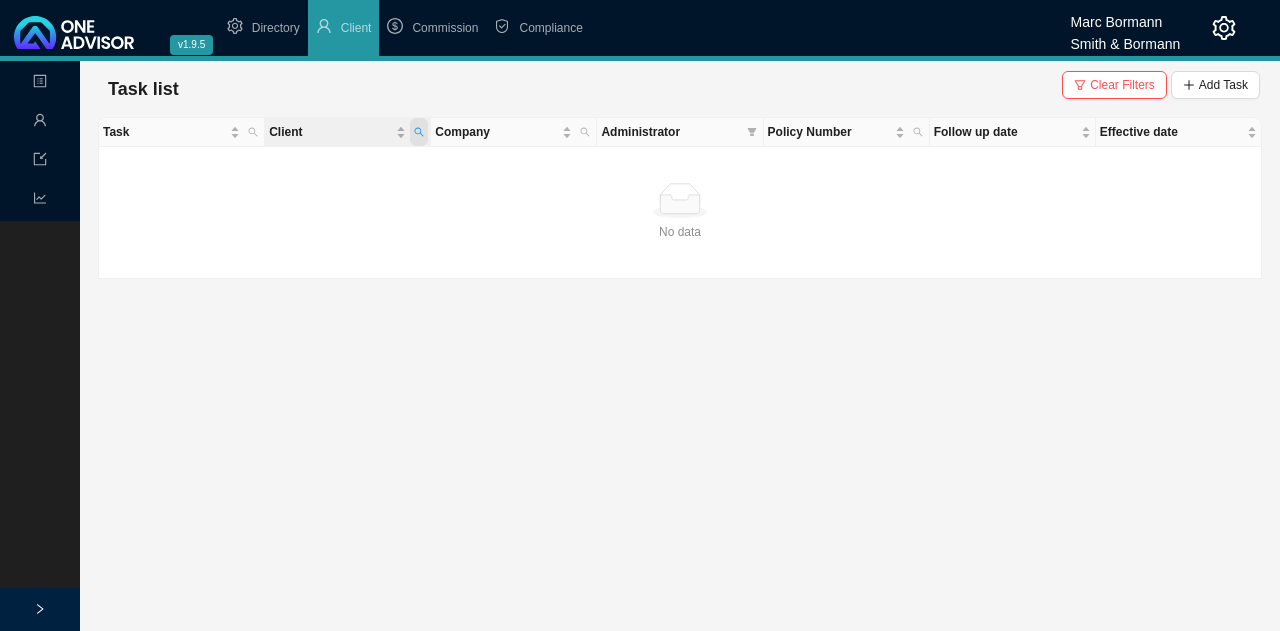 click at bounding box center (419, 132) 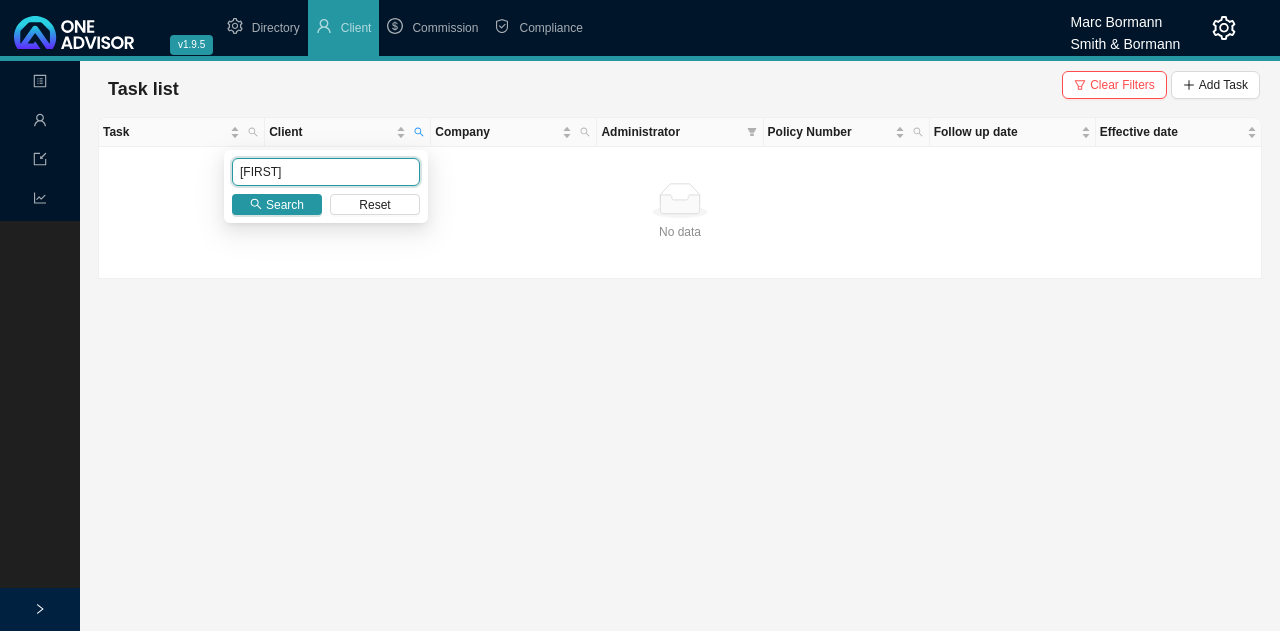 click on "marc" at bounding box center [326, 172] 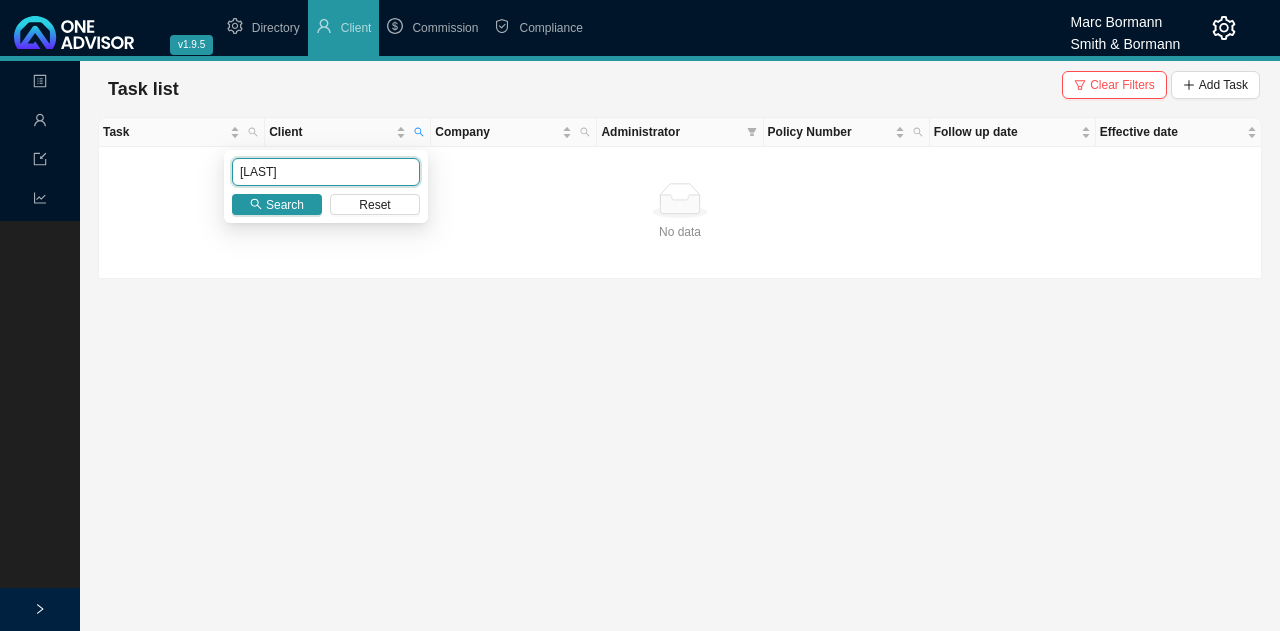 type on "borm" 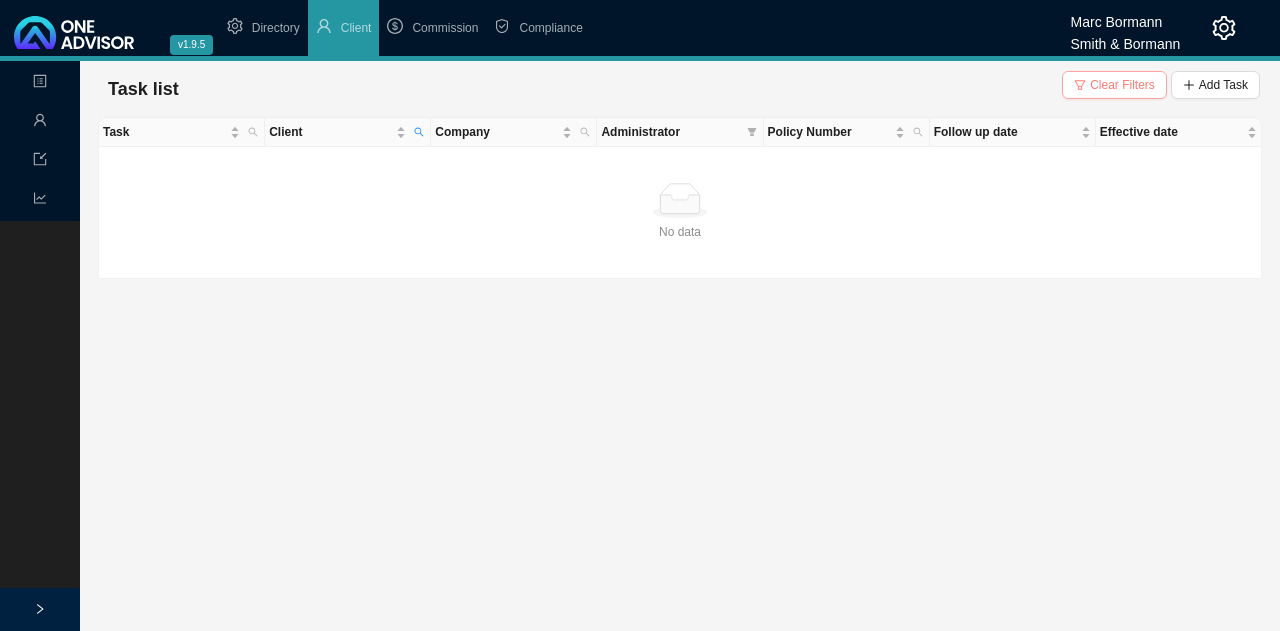 click on "Clear Filters" at bounding box center (1122, 85) 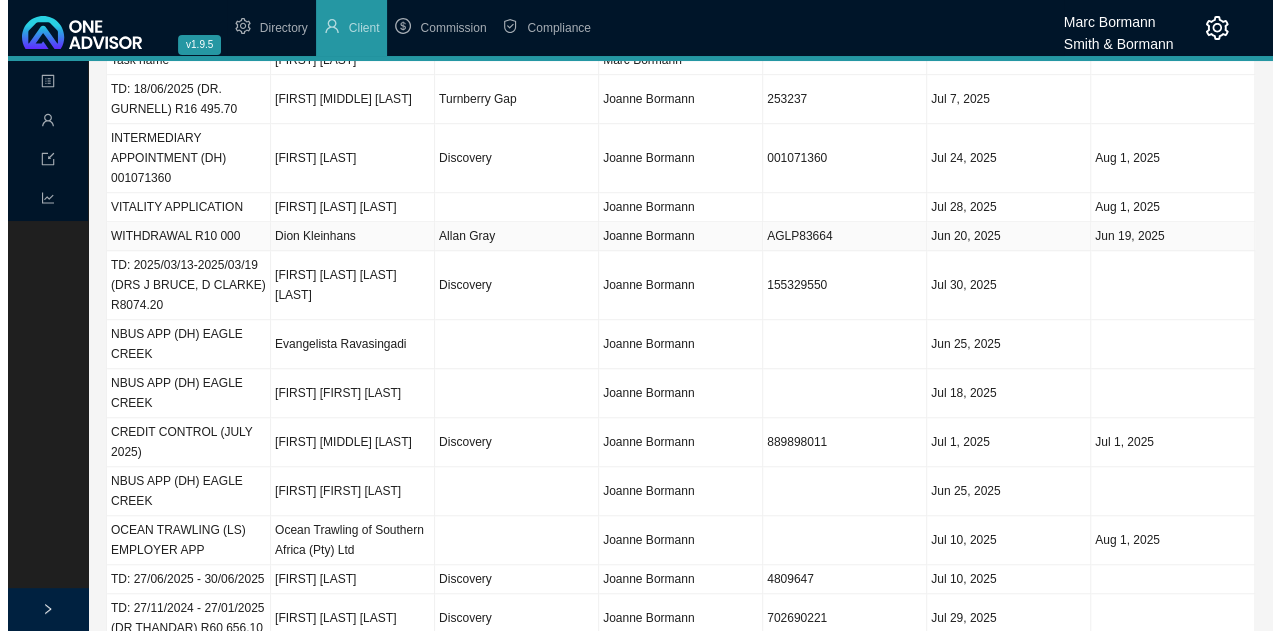 scroll, scrollTop: 0, scrollLeft: 0, axis: both 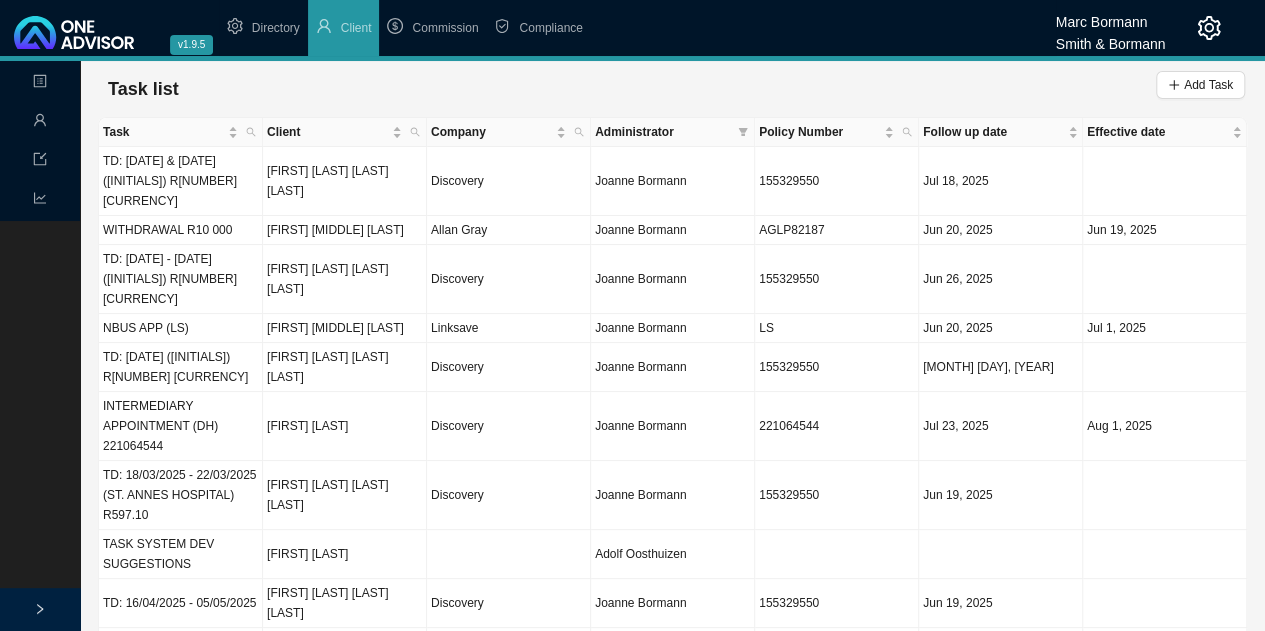 click on "Management" at bounding box center (79, 121) 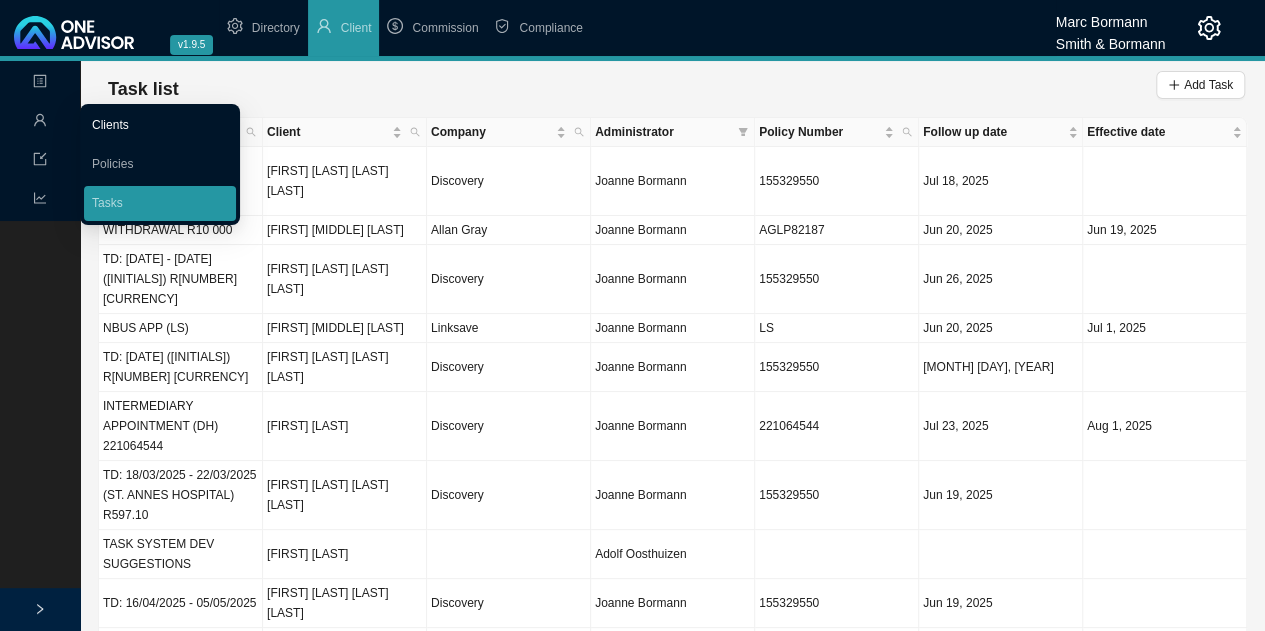 click on "Clients" at bounding box center [110, 125] 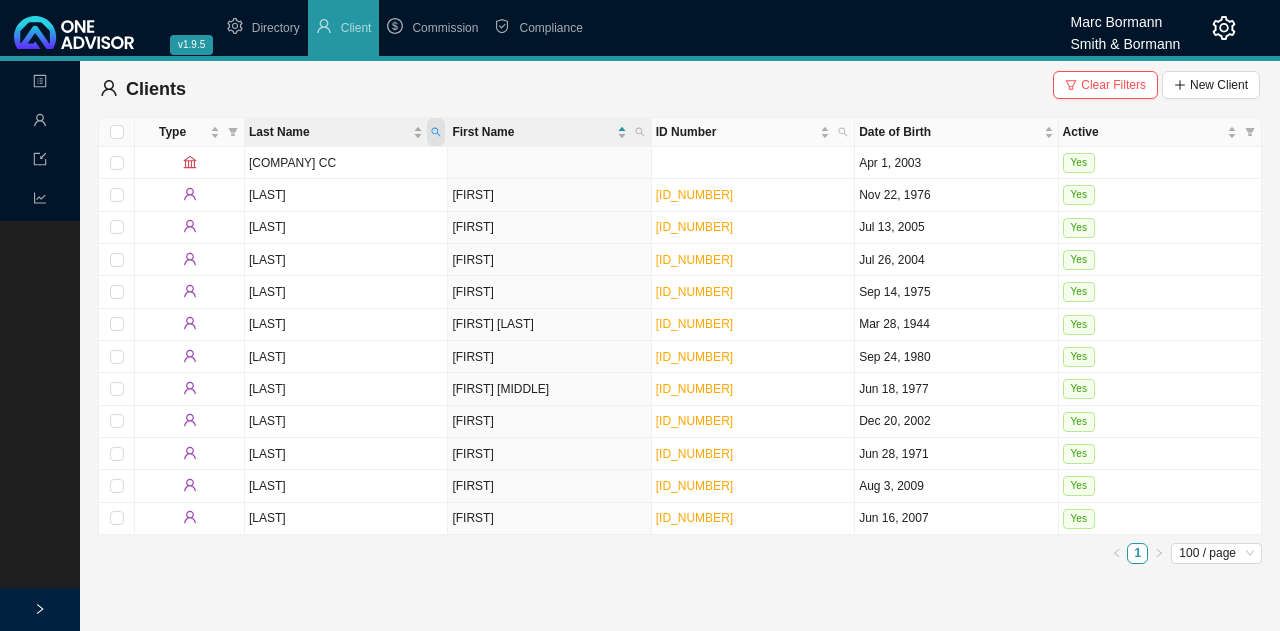 click at bounding box center (436, 132) 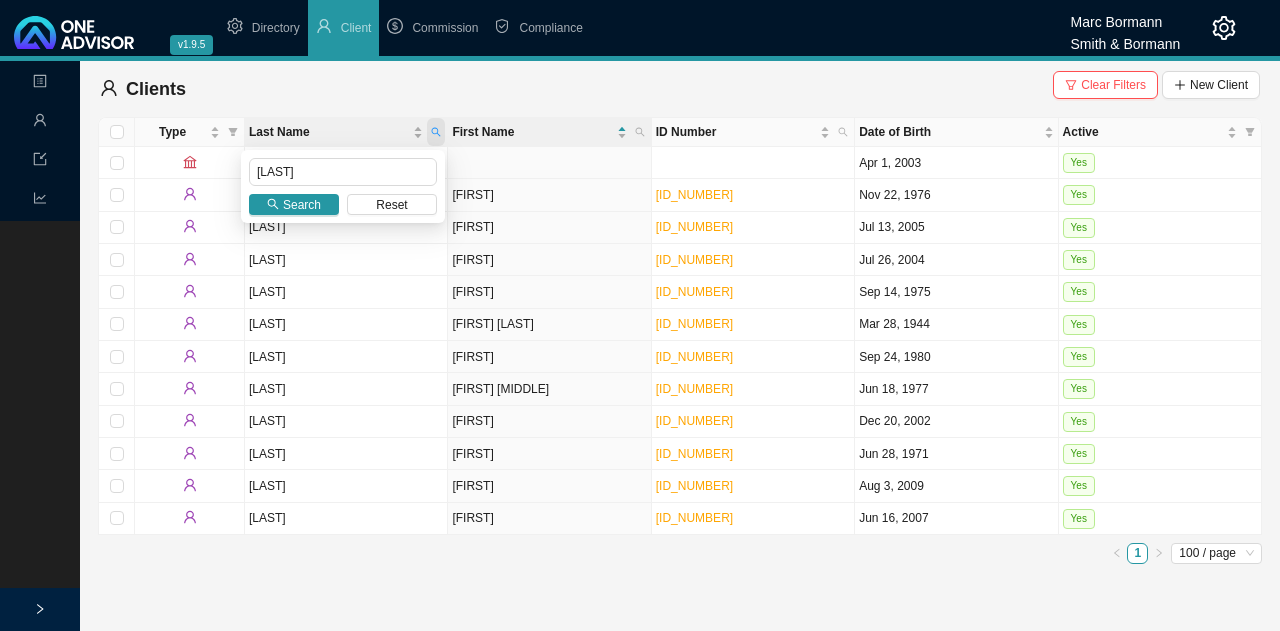 type on "[LAST]" 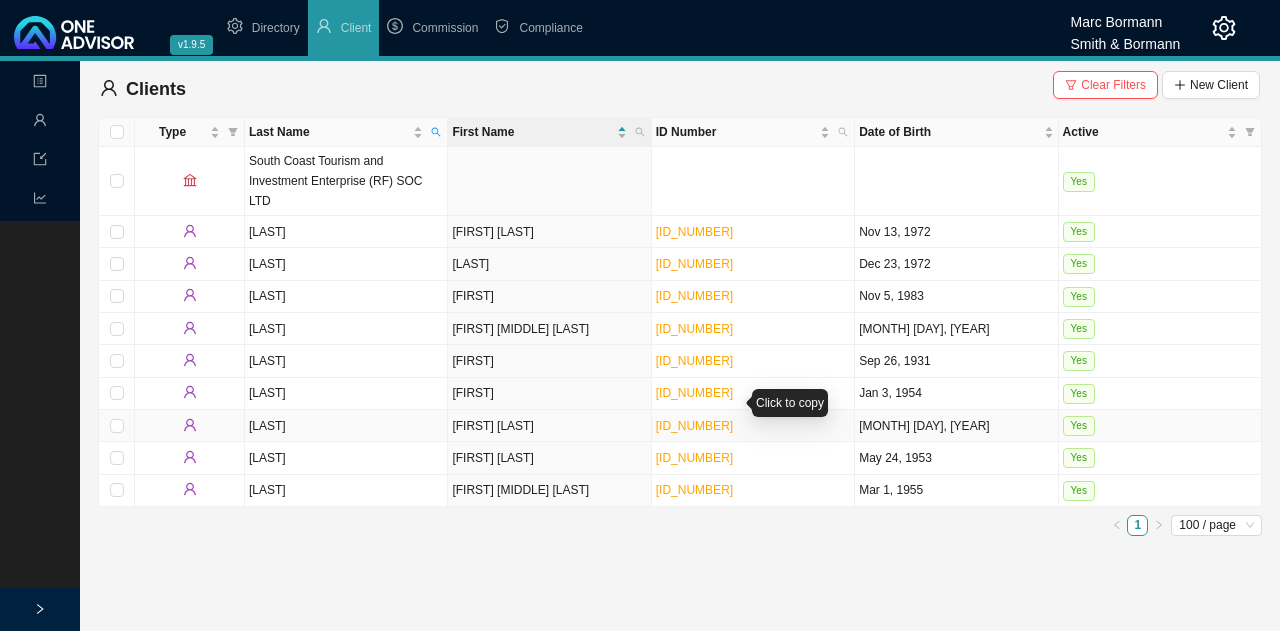 click on "[NUMBER]" at bounding box center (694, 426) 